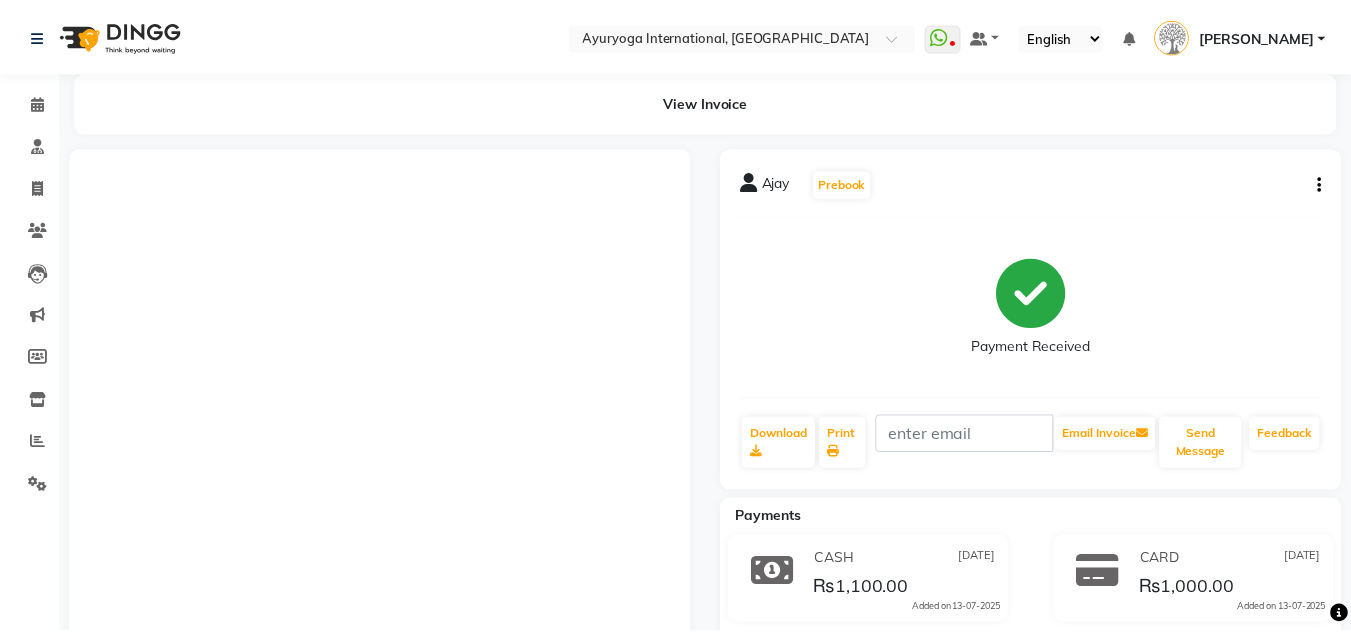 scroll, scrollTop: 0, scrollLeft: 0, axis: both 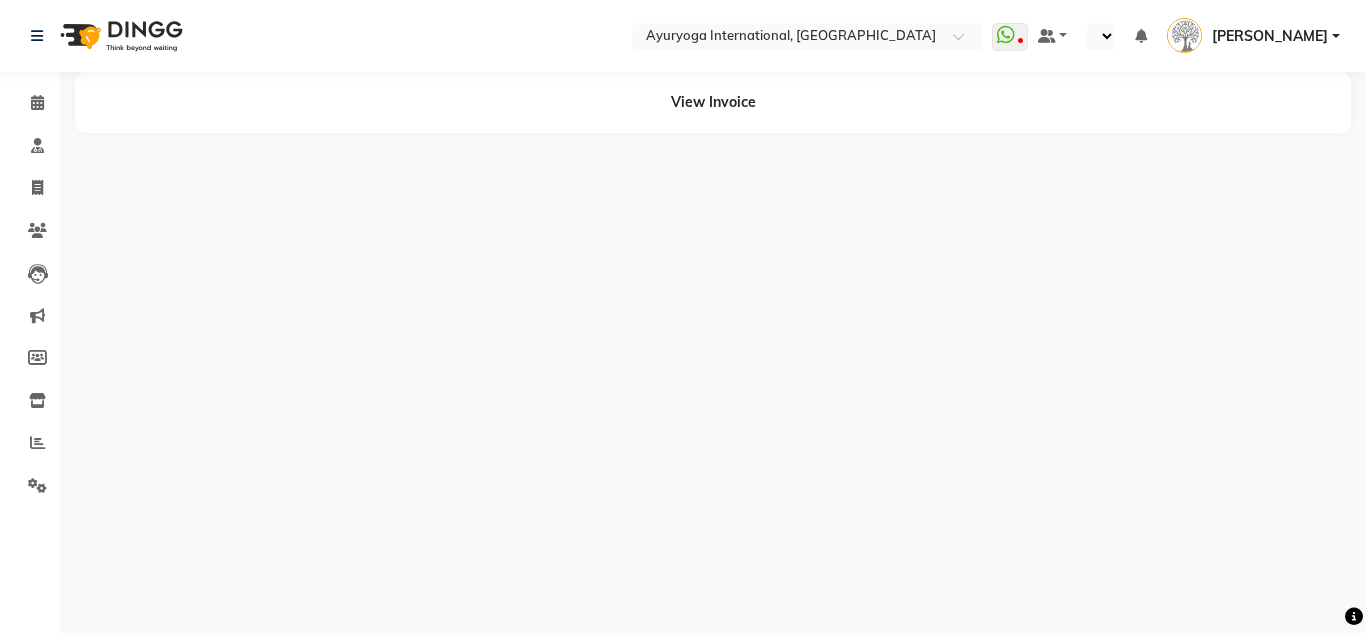 select on "en" 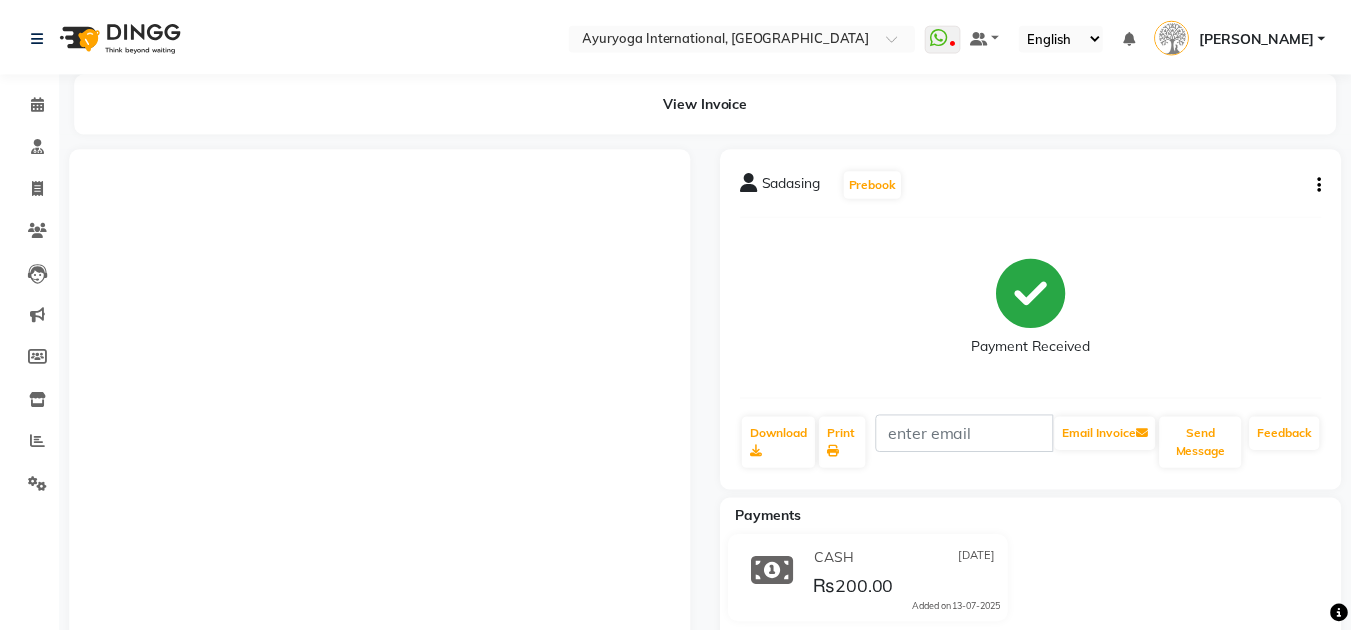 scroll, scrollTop: 0, scrollLeft: 0, axis: both 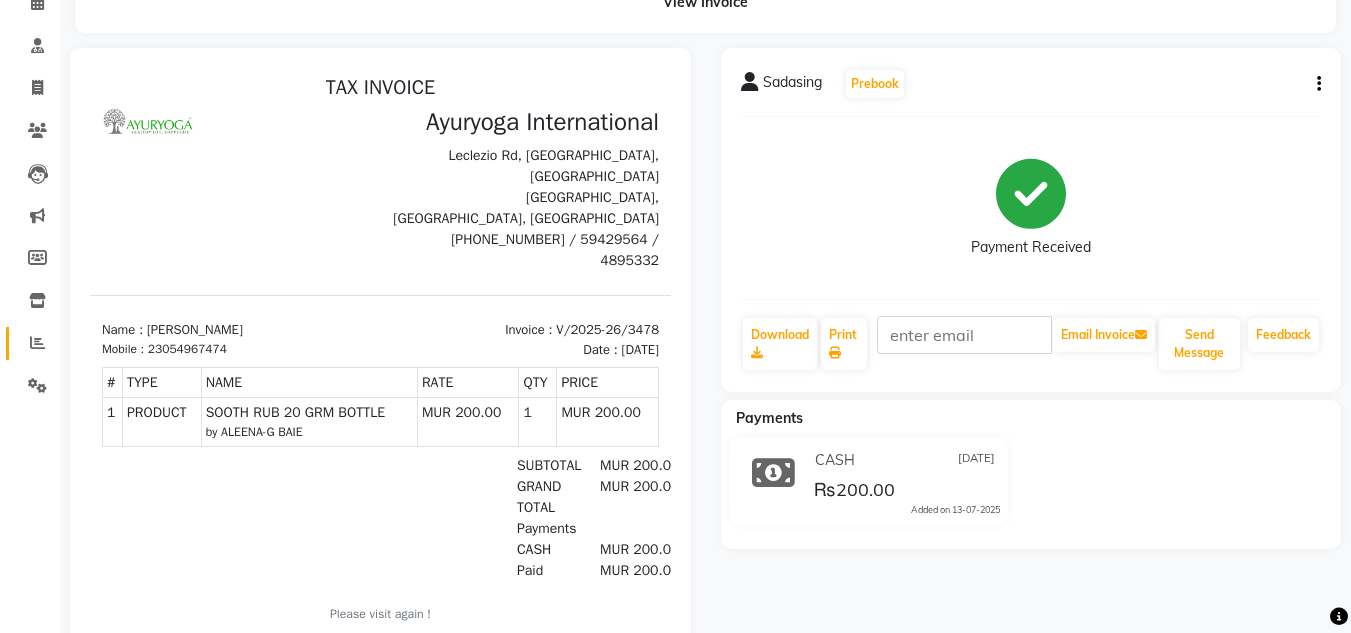 click on "Reports" 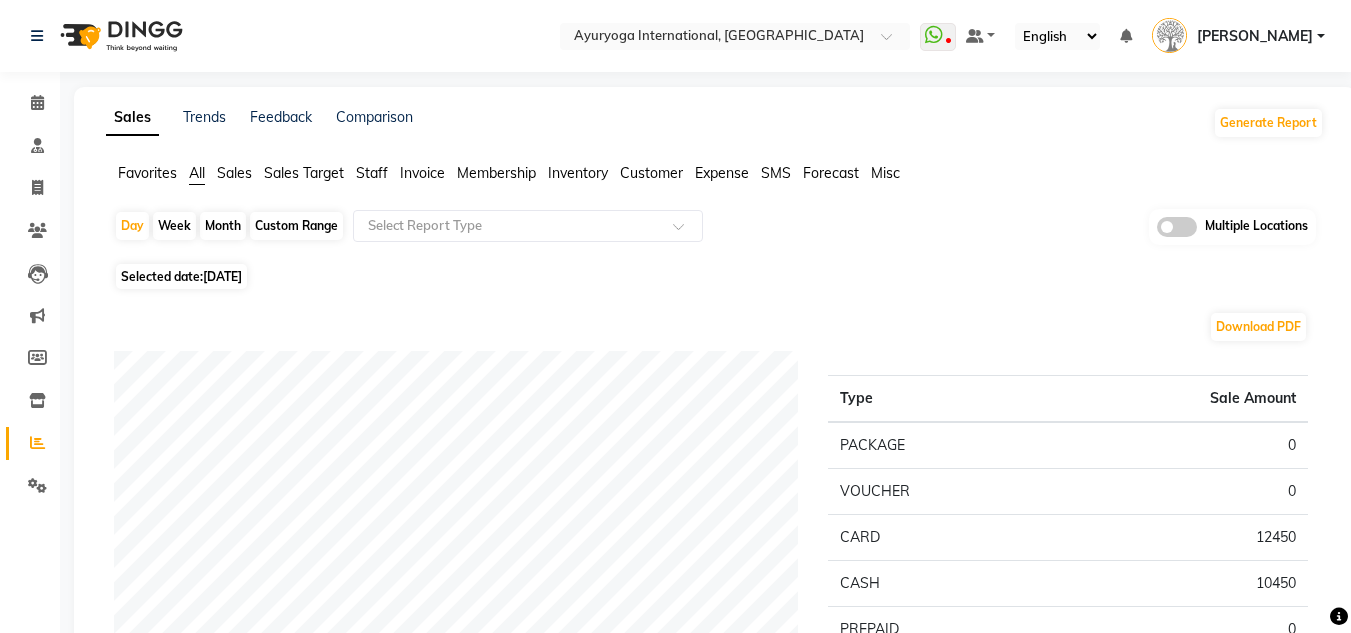 click on "Expense" 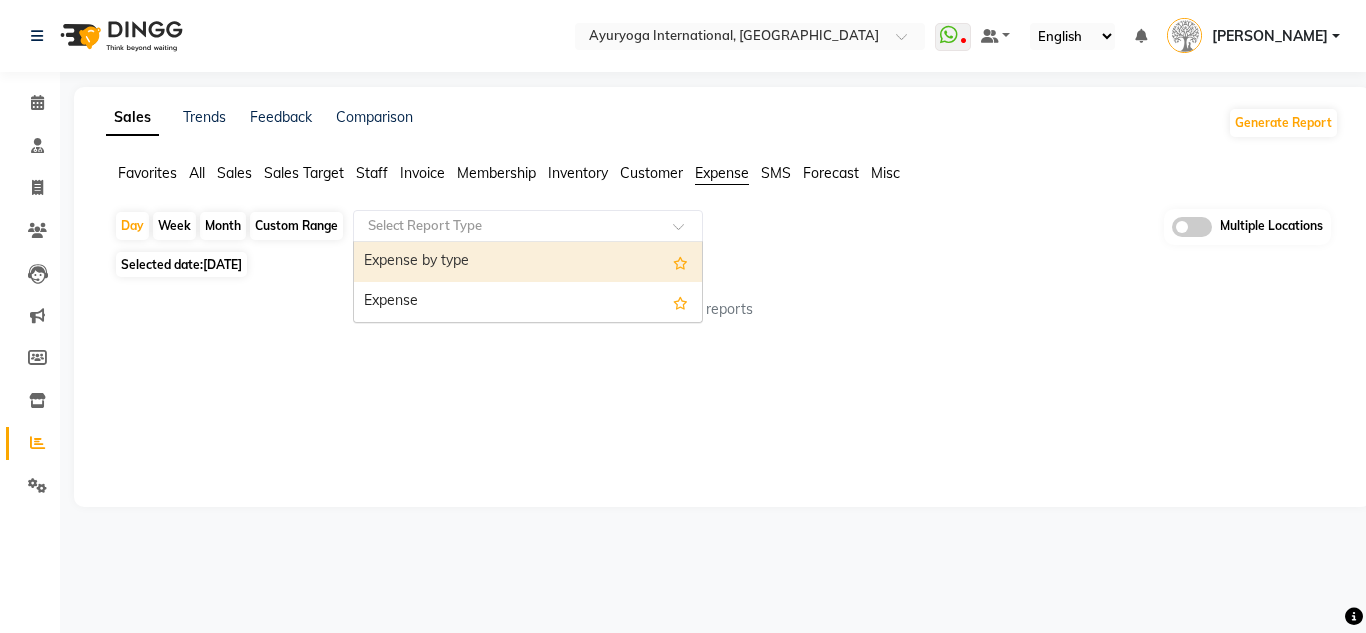 click on "Select Report Type" 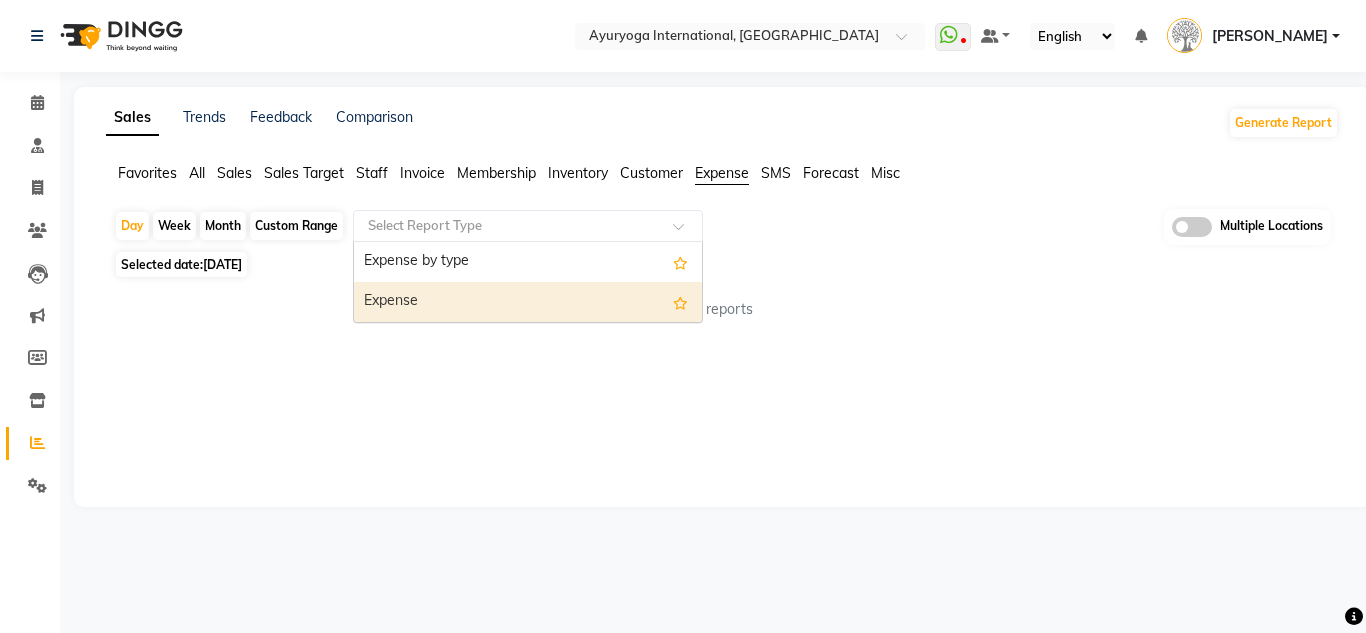 click on "Expense" at bounding box center [528, 302] 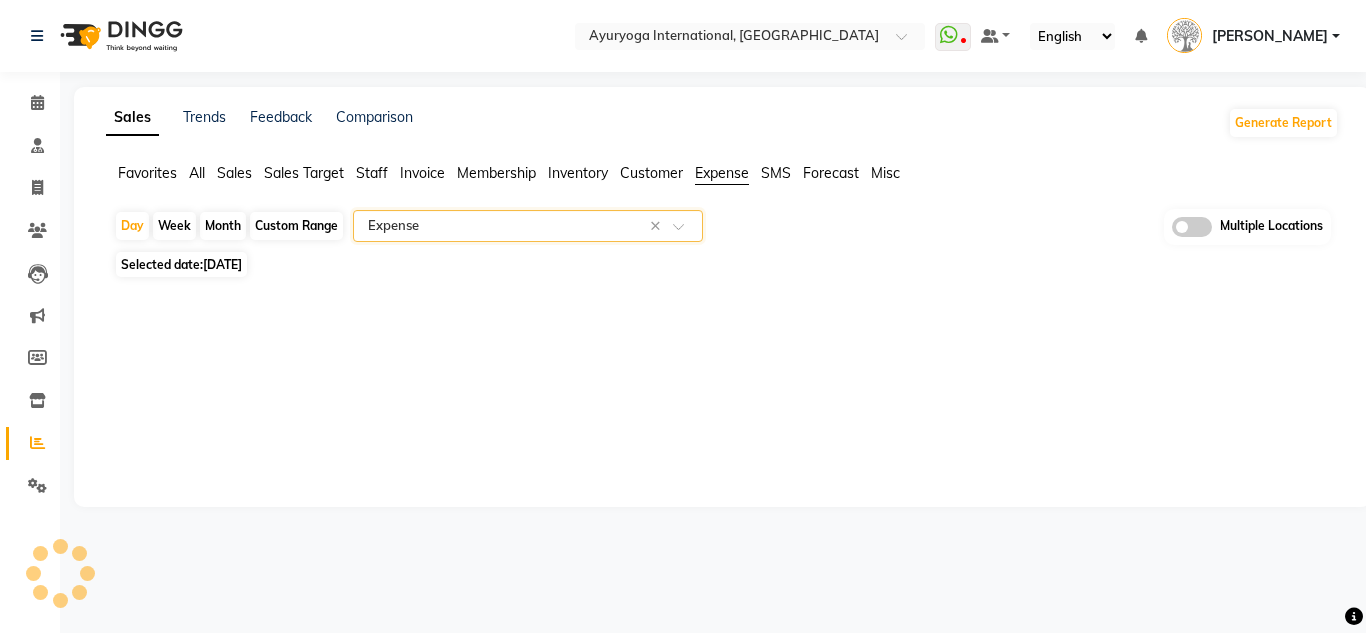 select on "full_report" 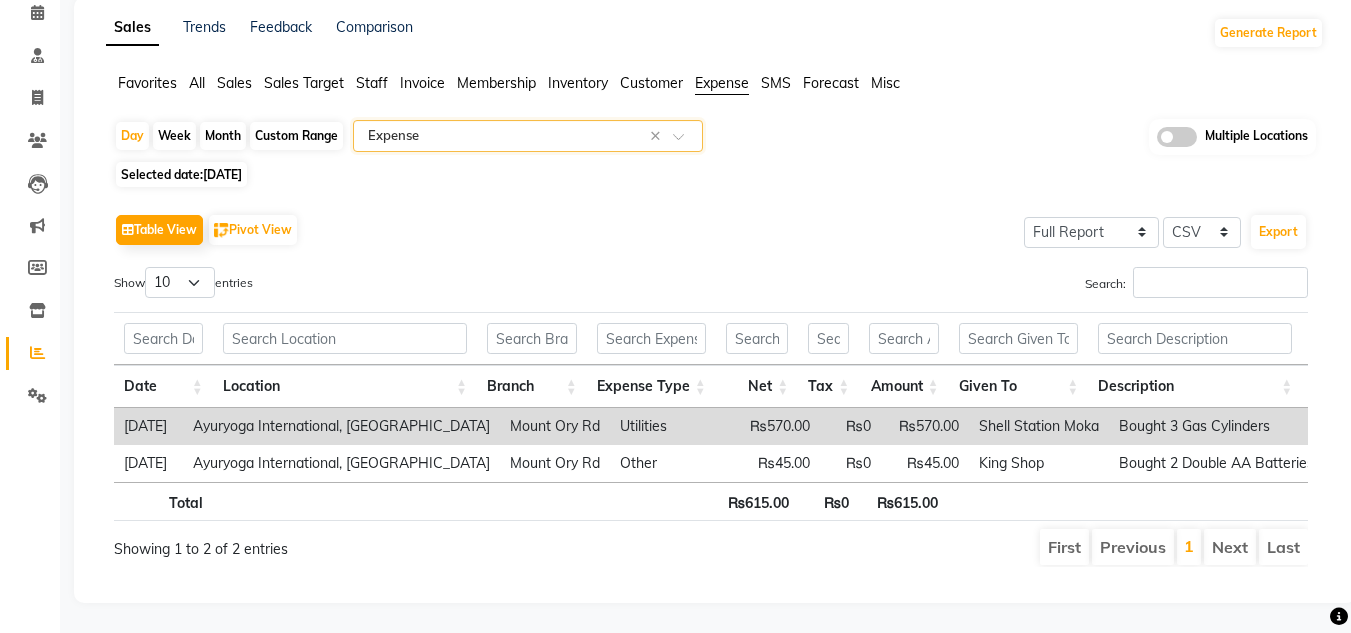 scroll, scrollTop: 120, scrollLeft: 0, axis: vertical 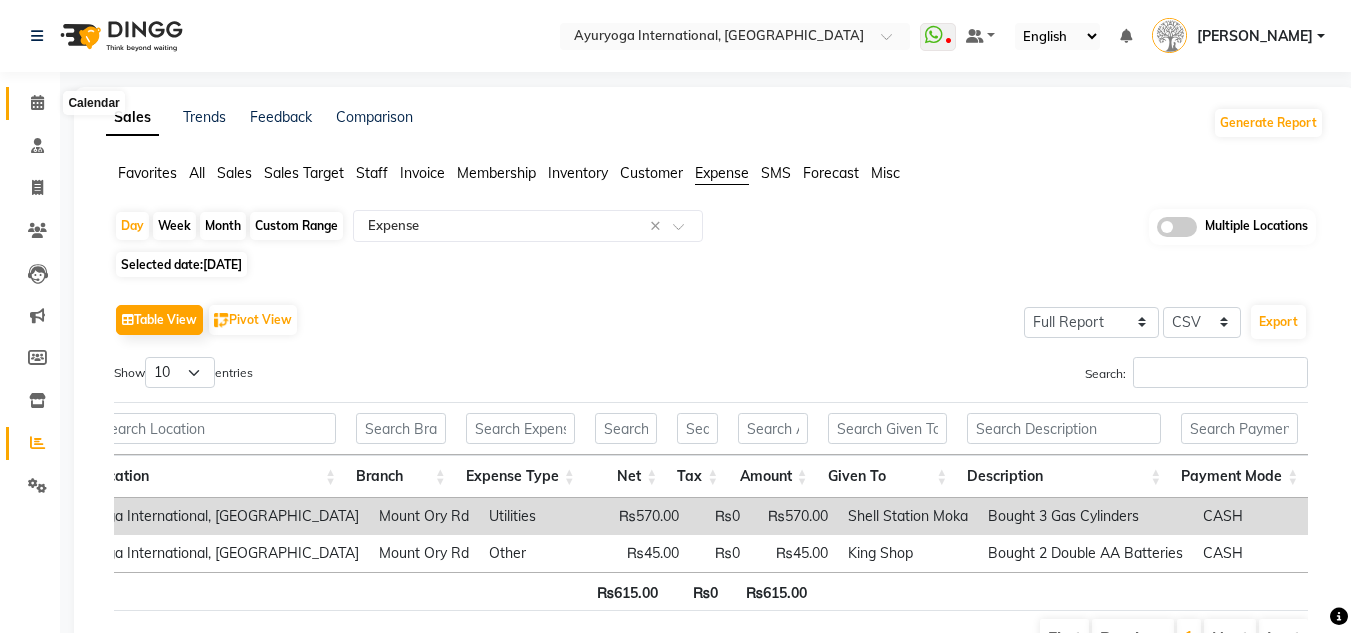 click 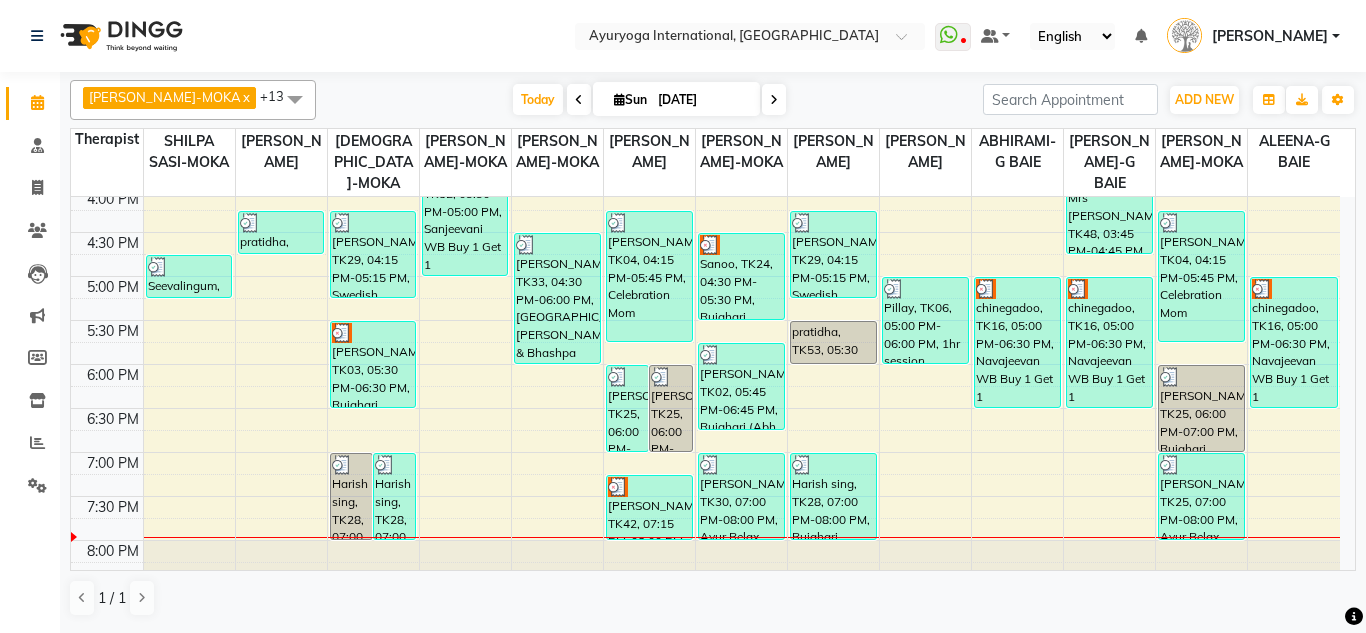 scroll, scrollTop: 858, scrollLeft: 0, axis: vertical 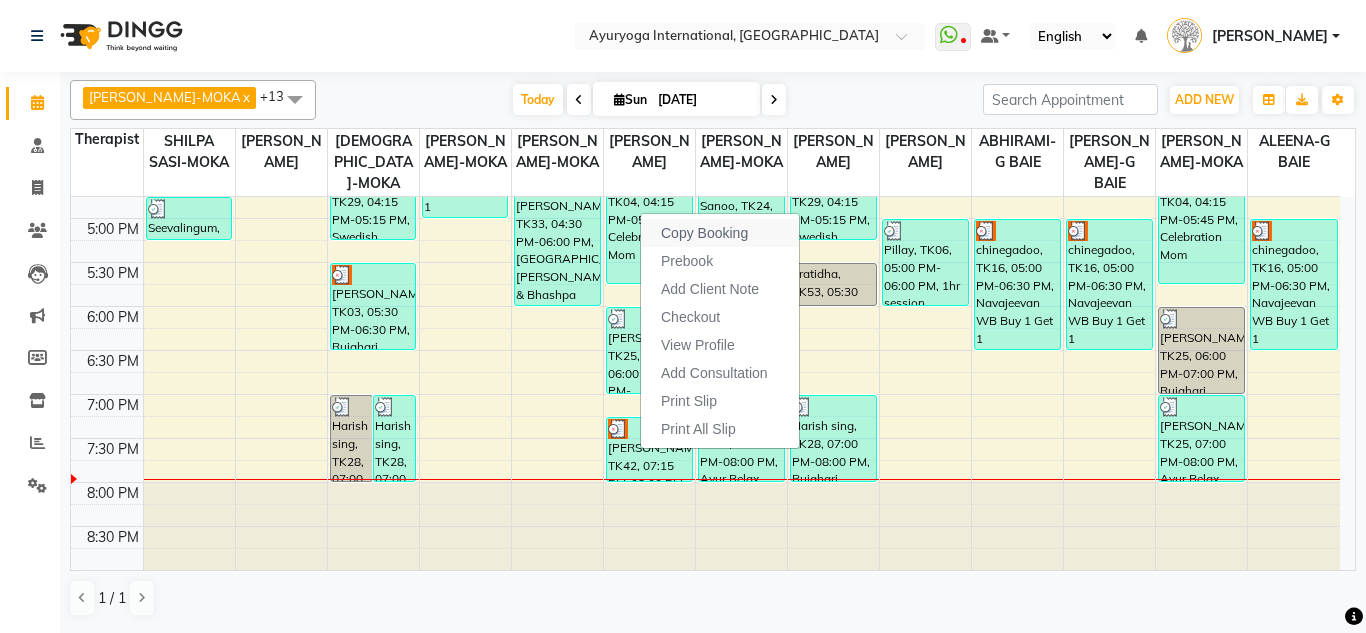 click on "Copy Booking" at bounding box center [704, 233] 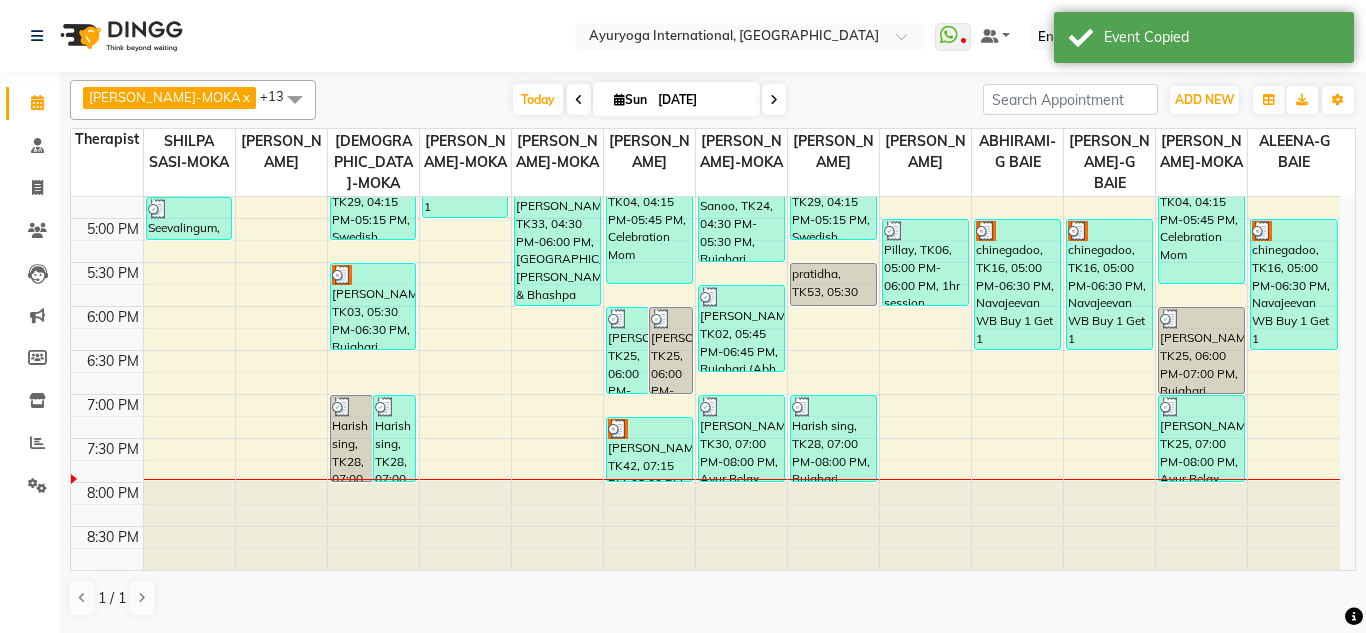 click on "[DATE]" at bounding box center [702, 100] 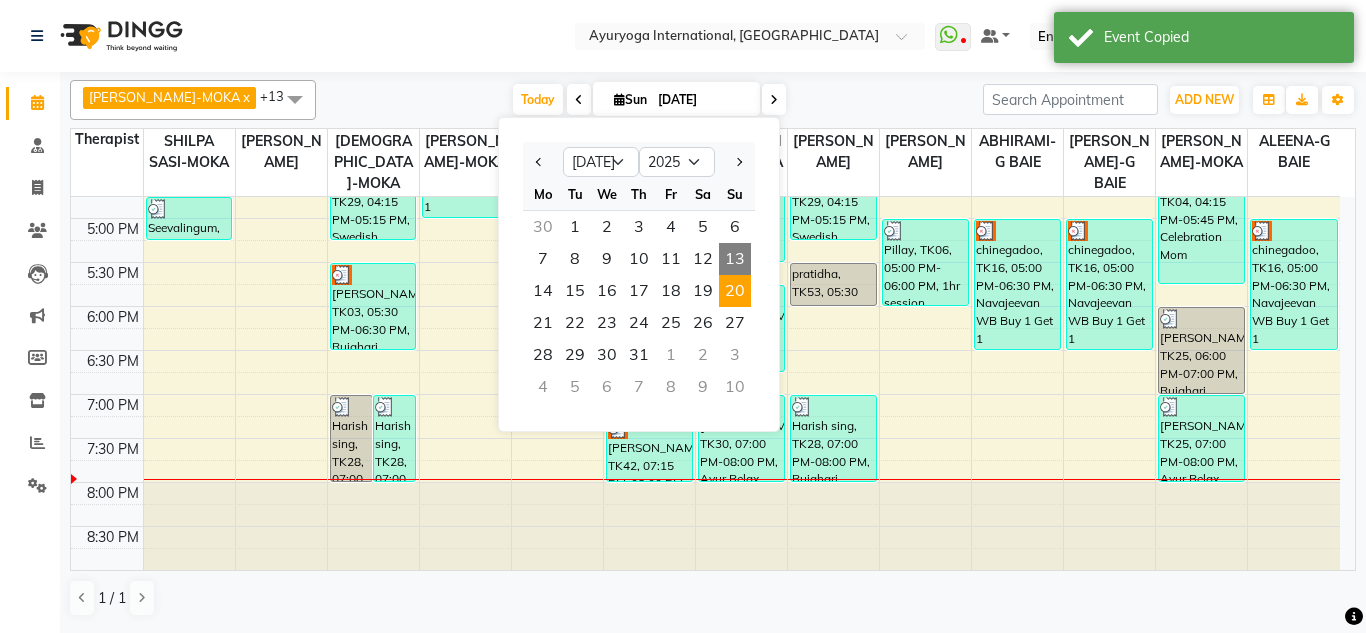 click on "20" at bounding box center [735, 291] 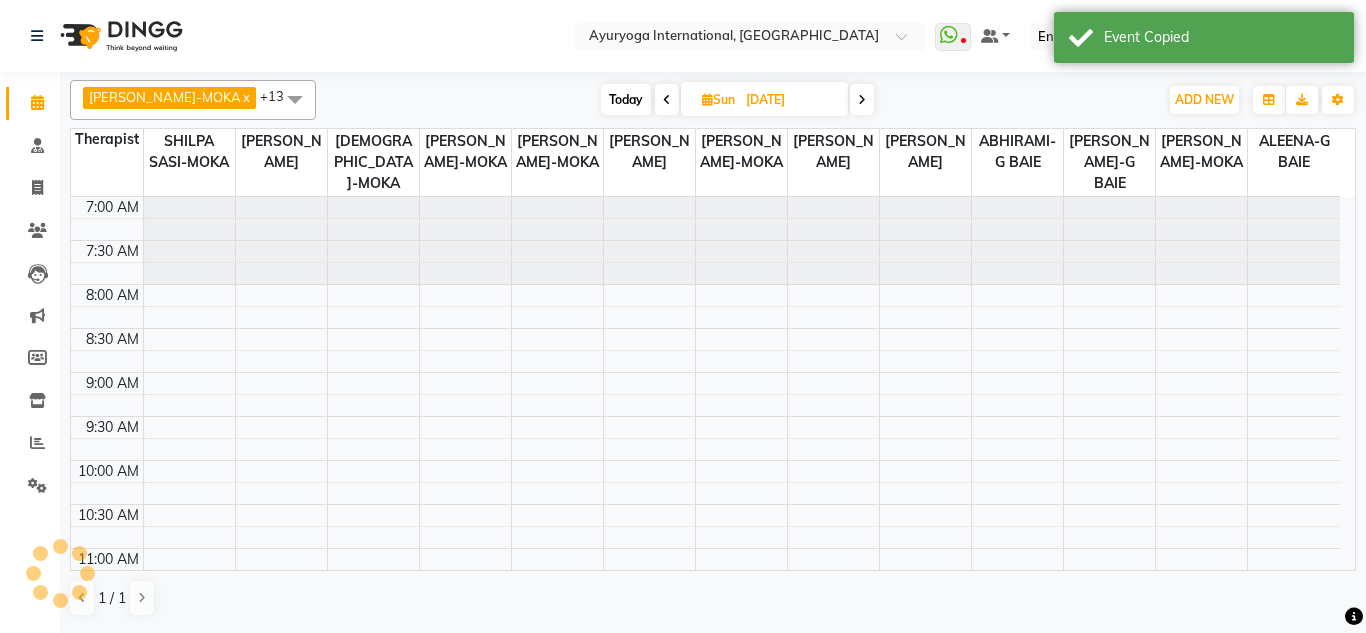scroll, scrollTop: 858, scrollLeft: 0, axis: vertical 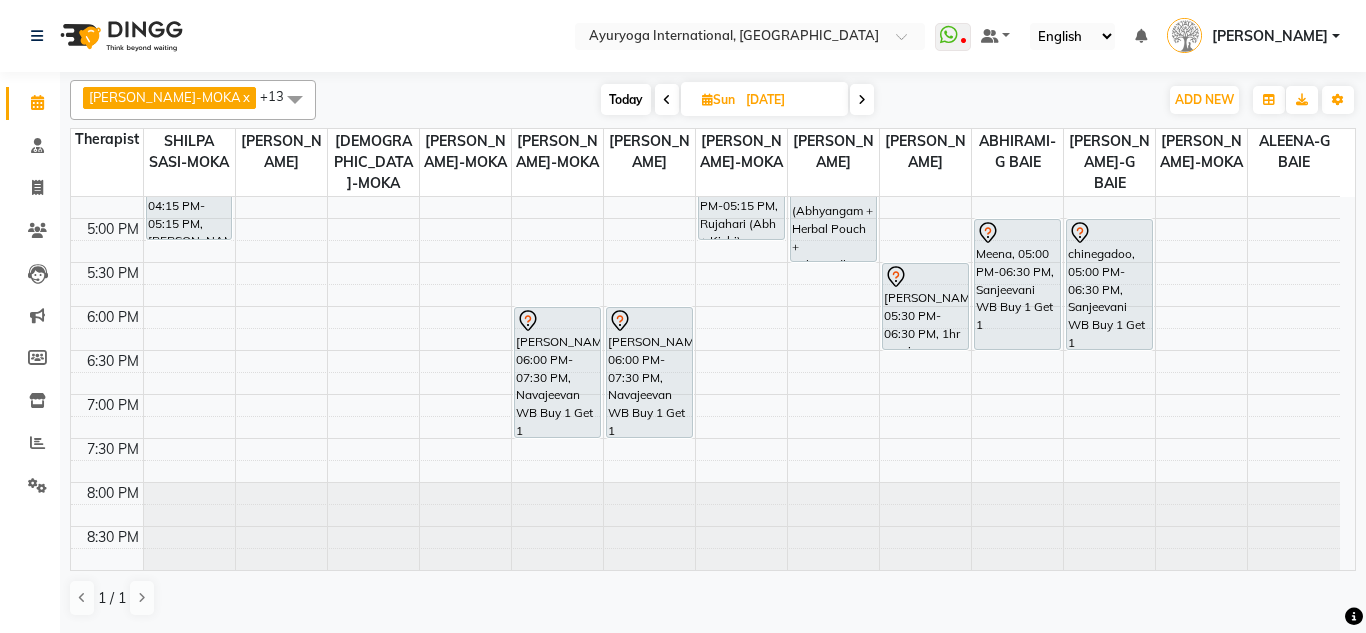 click on "Today" at bounding box center (626, 99) 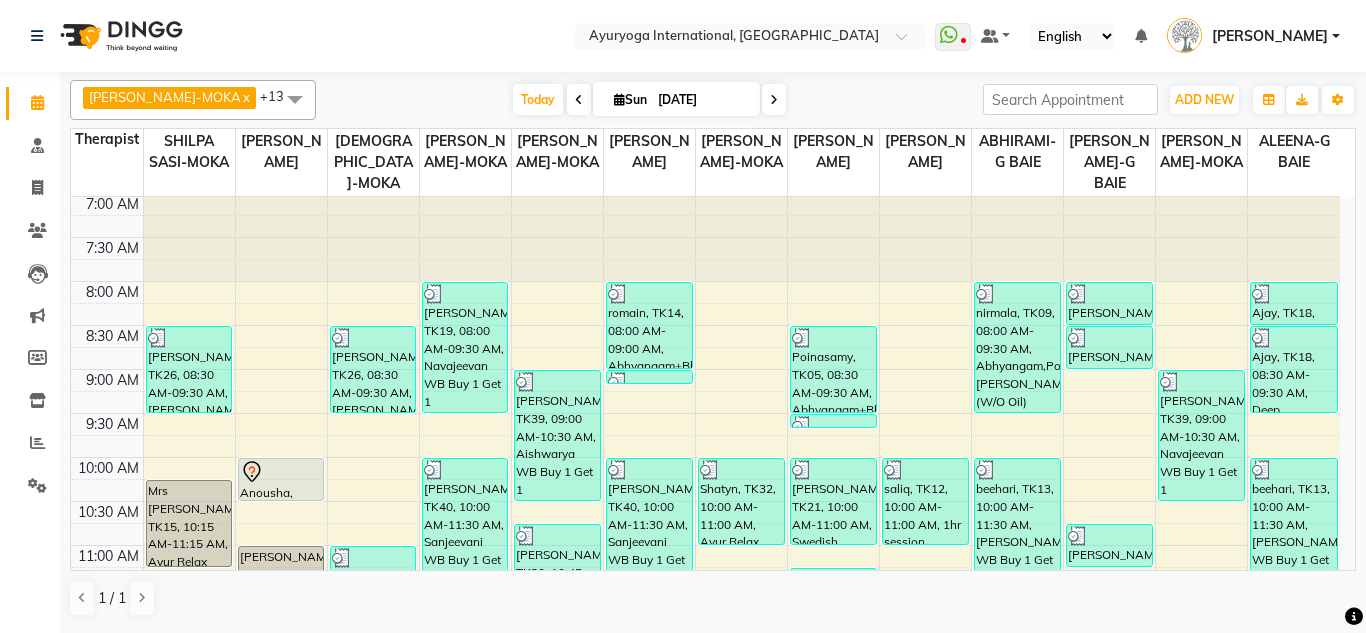 scroll, scrollTop: 0, scrollLeft: 0, axis: both 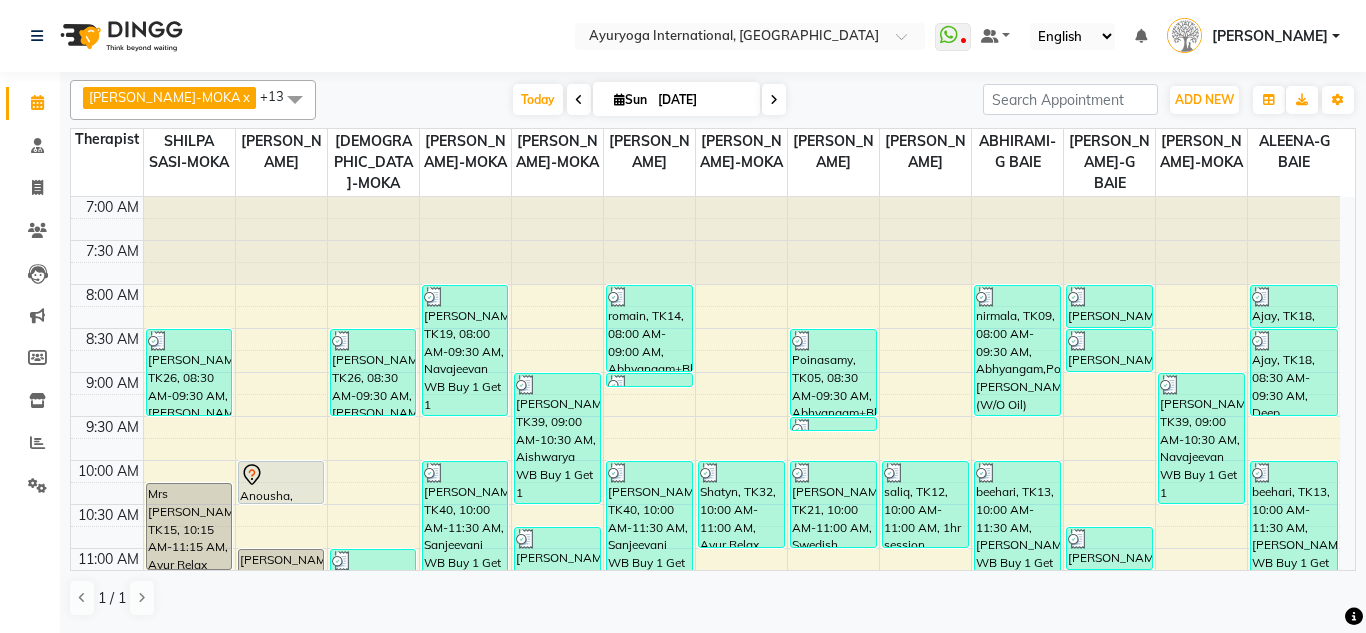 click at bounding box center [774, 99] 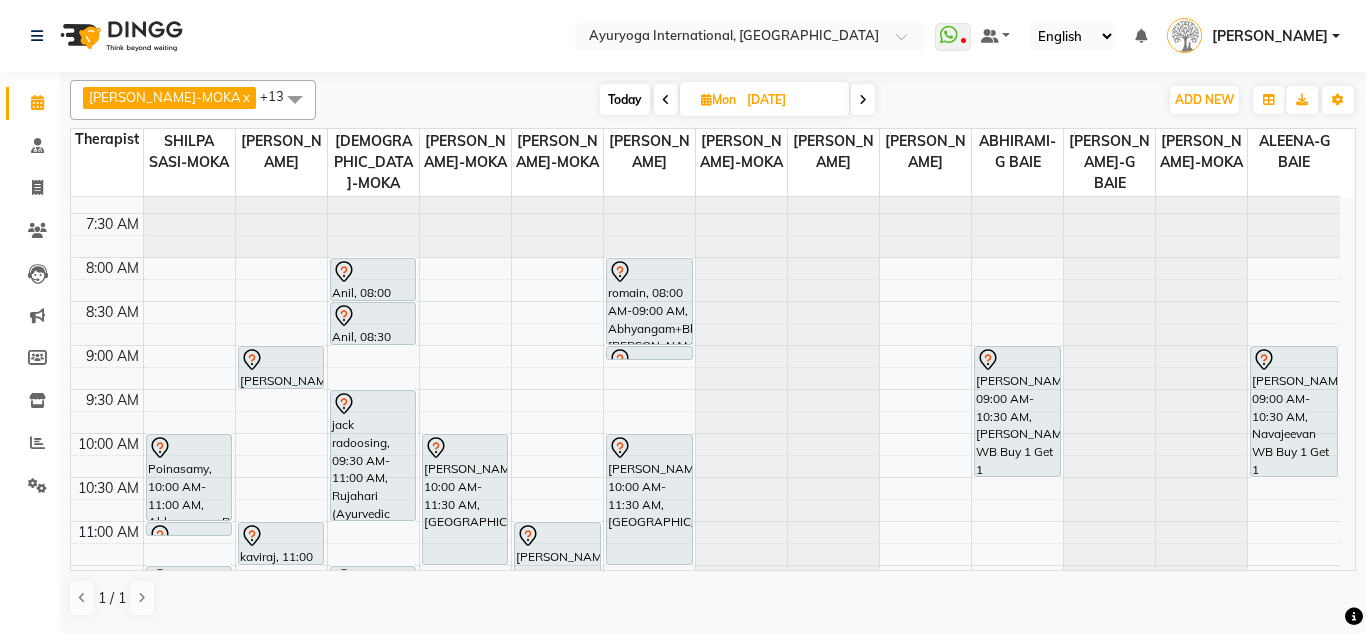 scroll, scrollTop: 0, scrollLeft: 0, axis: both 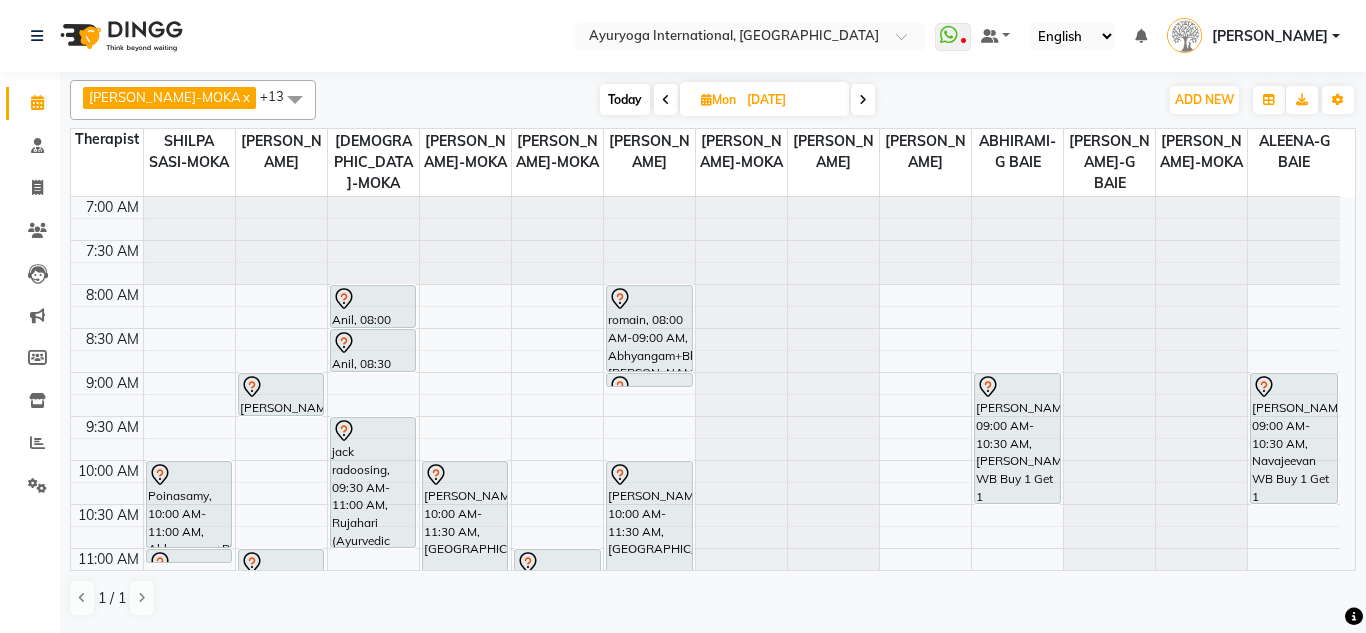 click on "[DATE]" at bounding box center [791, 100] 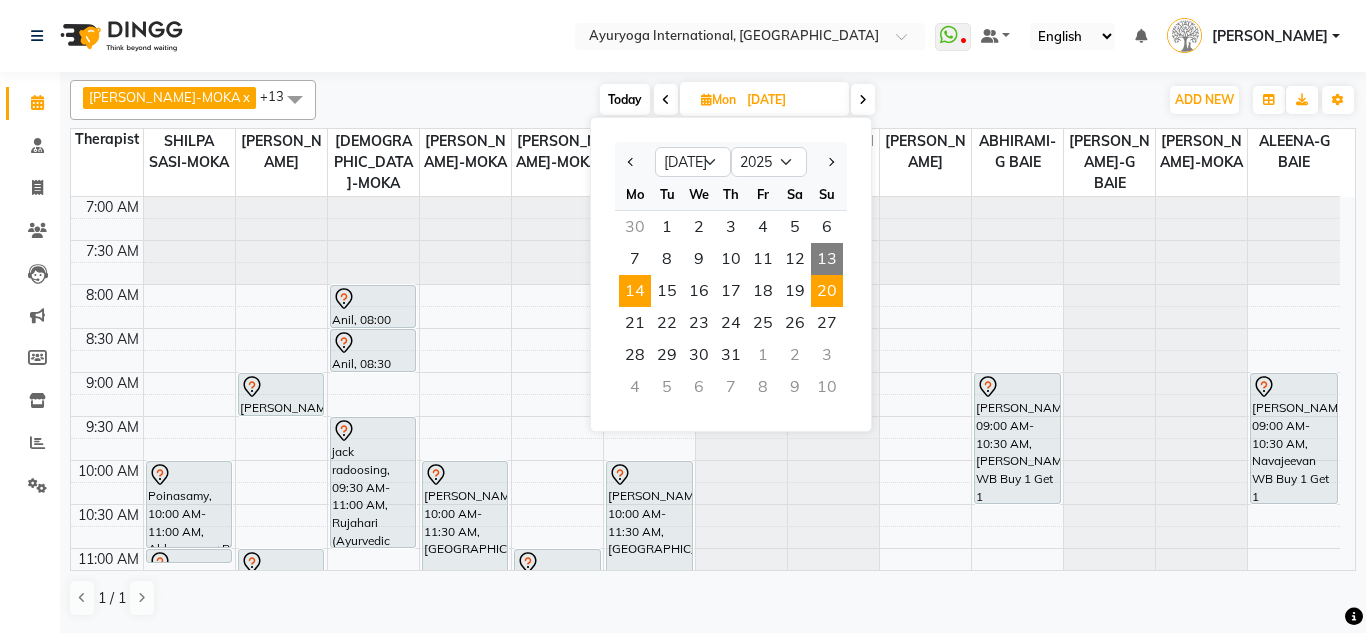 click on "20" at bounding box center (827, 291) 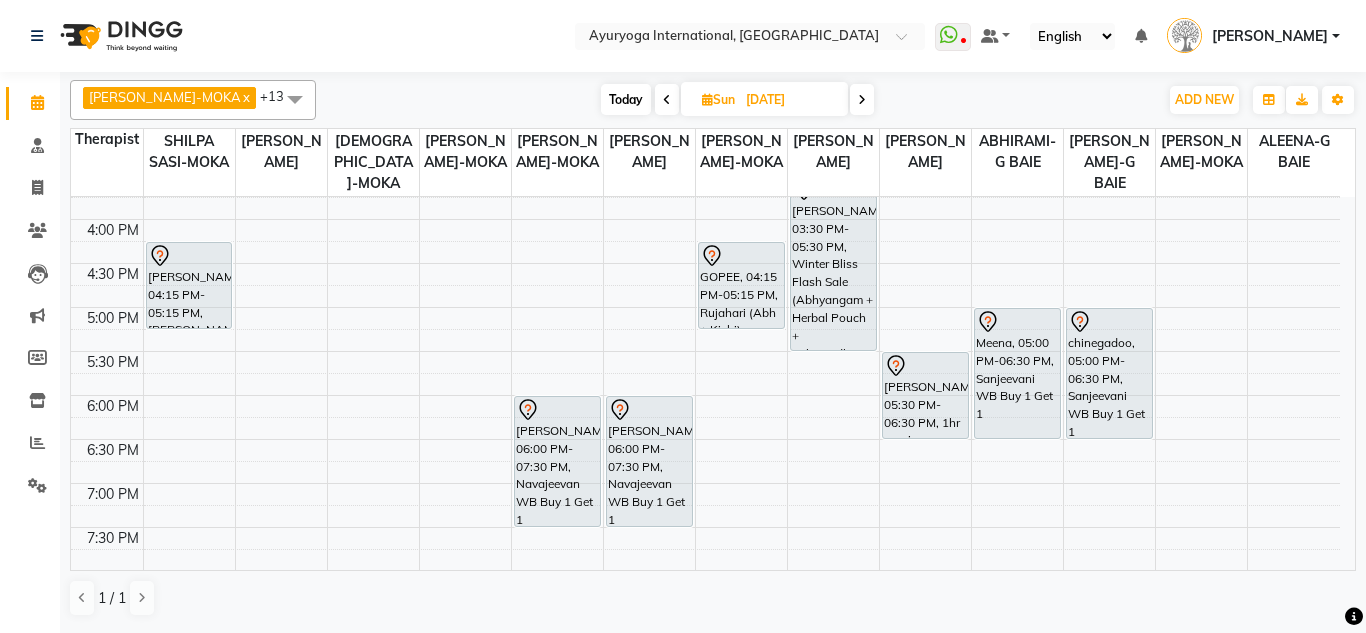scroll, scrollTop: 858, scrollLeft: 0, axis: vertical 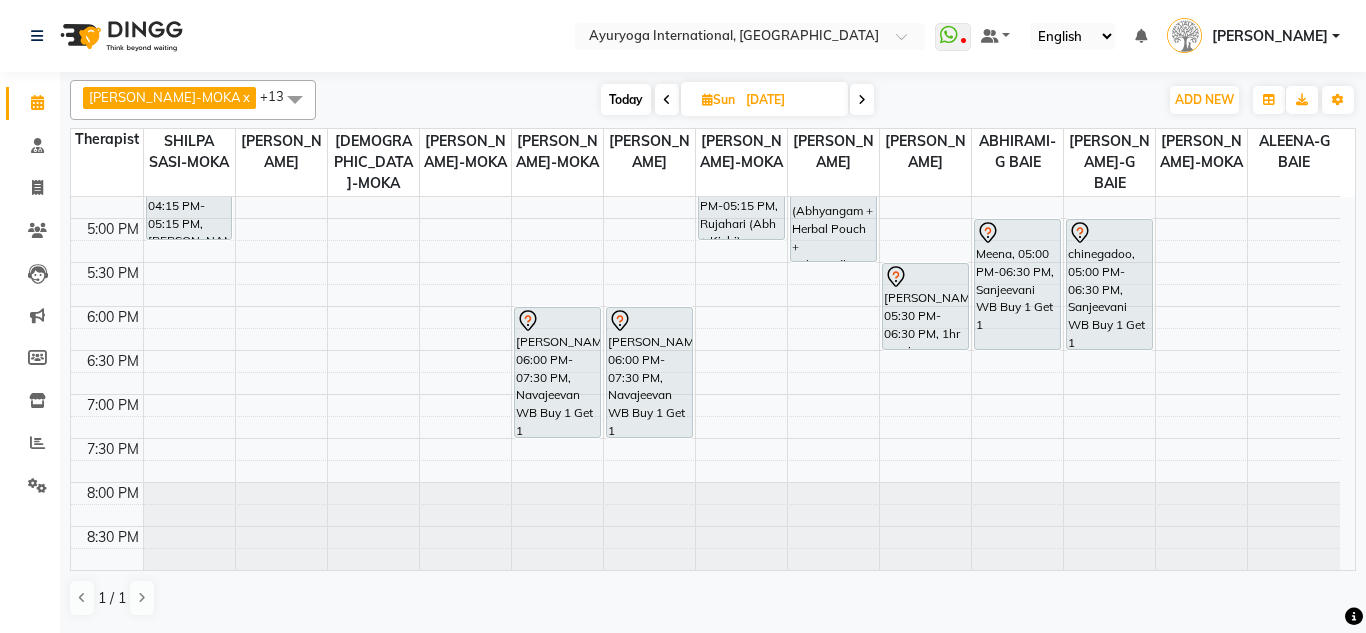 click on "7:00 AM 7:30 AM 8:00 AM 8:30 AM 9:00 AM 9:30 AM 10:00 AM 10:30 AM 11:00 AM 11:30 AM 12:00 PM 12:30 PM 1:00 PM 1:30 PM 2:00 PM 2:30 PM 3:00 PM 3:30 PM 4:00 PM 4:30 PM 5:00 PM 5:30 PM 6:00 PM 6:30 PM 7:00 PM 7:30 PM 8:00 PM 8:30 PM             [PERSON_NAME], 04:15 PM-05:15 PM, [PERSON_NAME] (Abh + Kizhi) - Package             [PERSON_NAME], 01:00 PM-03:00 PM, Winter Bliss Flash Sale (Abhyangam + Herbal Pouch + Ksheeradhara)             [PERSON_NAME], 01:30 PM-03:30 PM, Super Mom Care Package             [PERSON_NAME], 06:00 PM-07:30 PM, [GEOGRAPHIC_DATA] WB Buy 1 Get 1             [PERSON_NAME], 06:00 PM-07:30 PM, Navajeevan WB Buy 1 Get 1             romain, 08:00 AM-09:00 AM, Abhyangam+Bhashpa [PERSON_NAME](Without Oil)             romain, 09:00 AM-09:15 AM, [PERSON_NAME]             GOPEE, 04:15 PM-05:15 PM, [PERSON_NAME] (Abh + Kizhi) - Package             Geetha, 08:00 AM-08:30 AM, Herbal hair pack             [PERSON_NAME], 03:30 PM-05:30 PM, Winter Bliss Flash Sale (Abhyangam + Herbal Pouch + Ksheeradhara)" at bounding box center (705, -46) 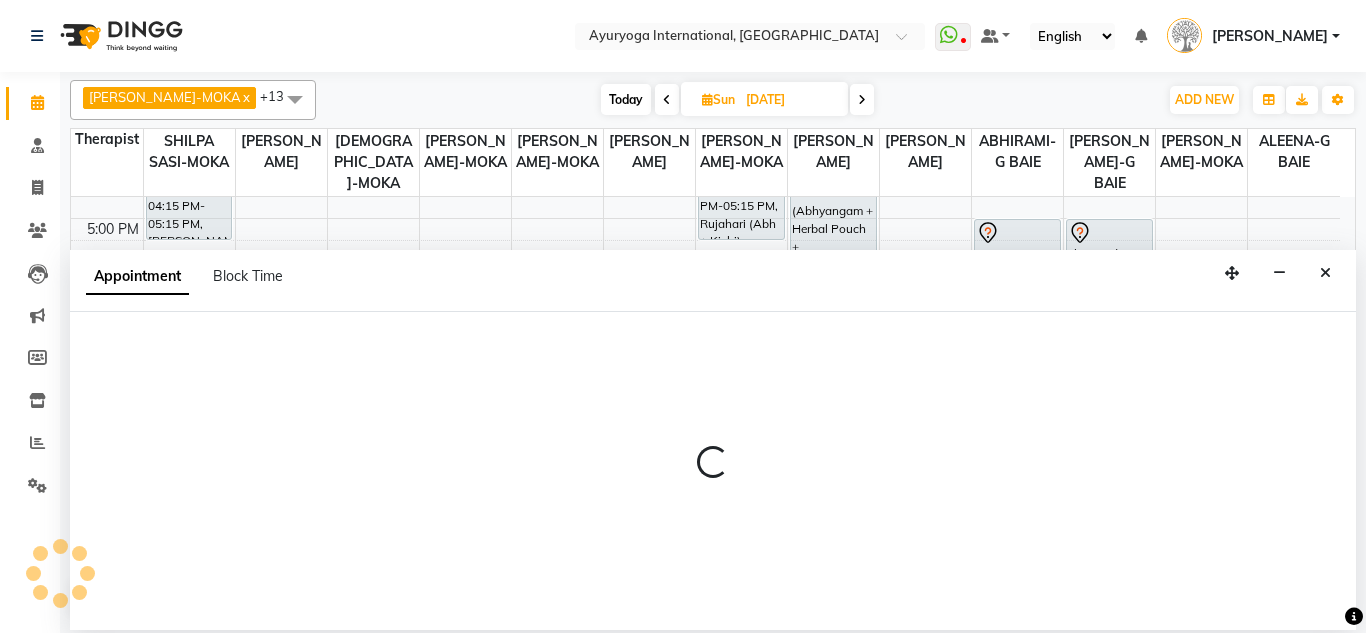 select on "36053" 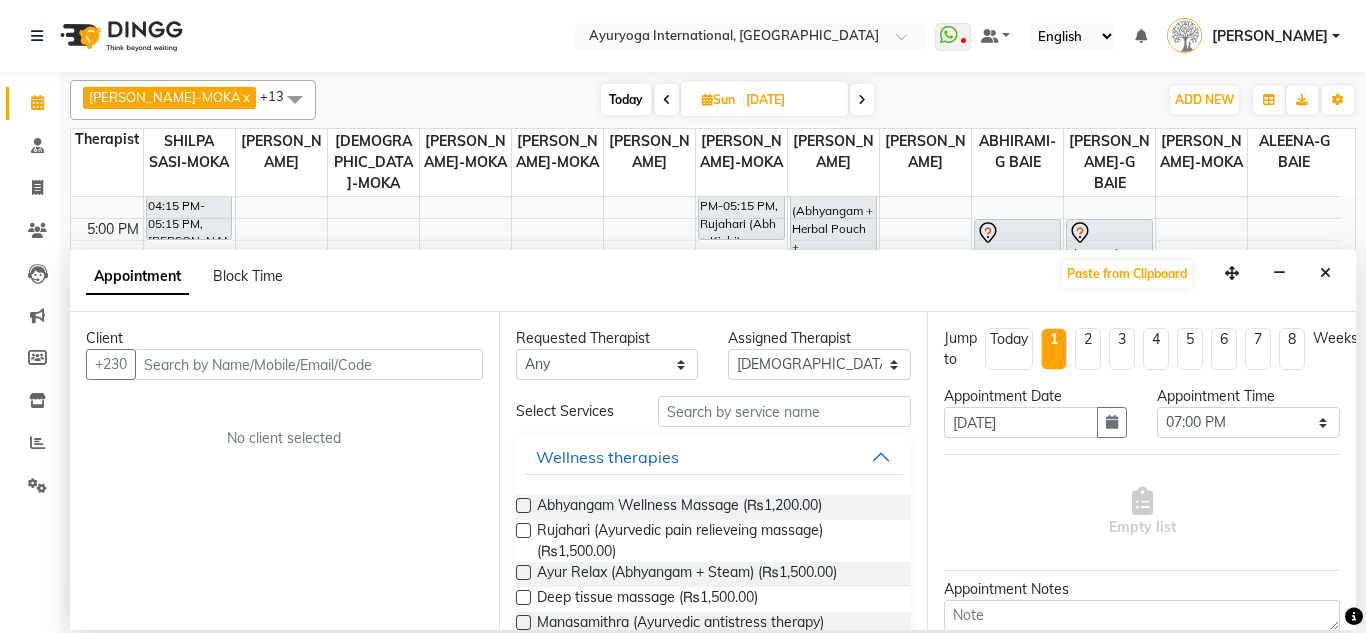 click on "Appointment Block Time  Paste from Clipboard" at bounding box center (713, 281) 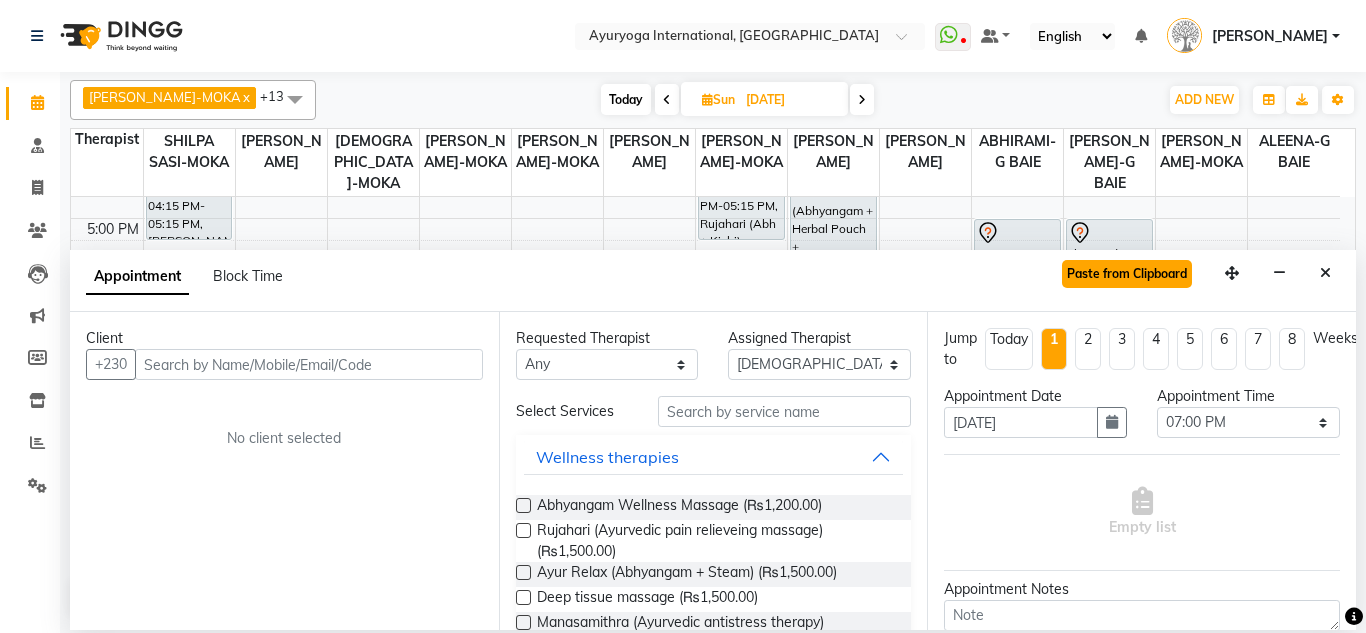 click on "Paste from Clipboard" at bounding box center [1127, 274] 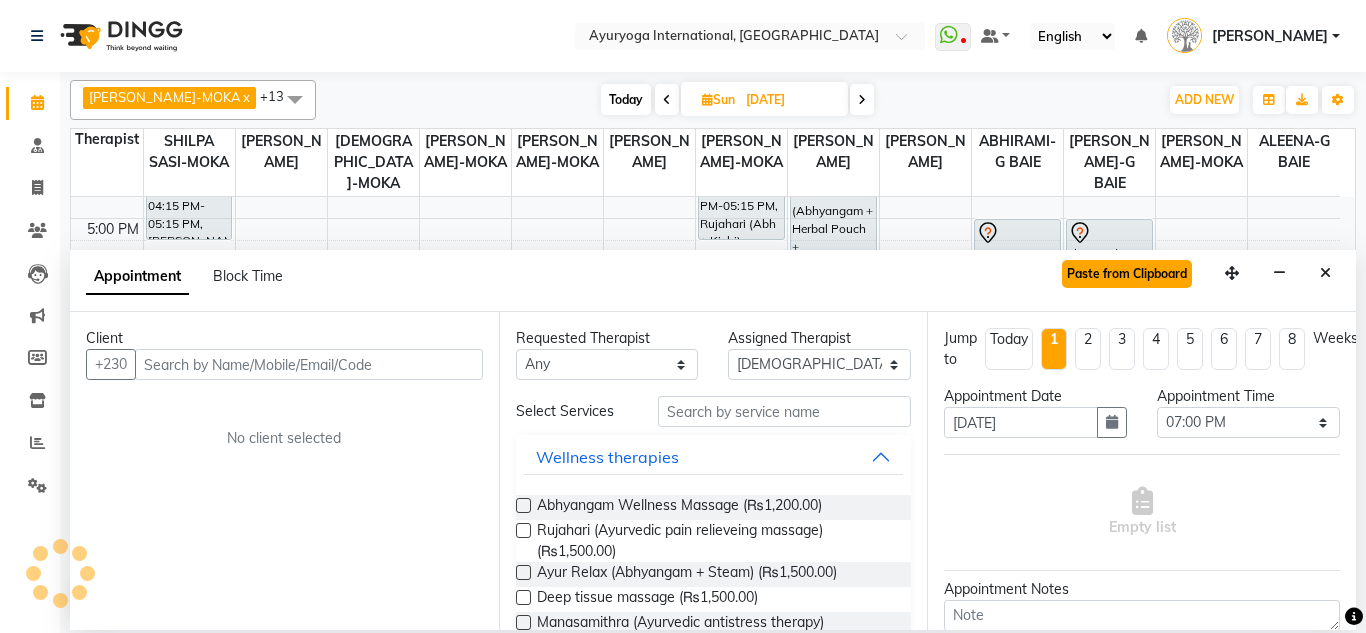 select 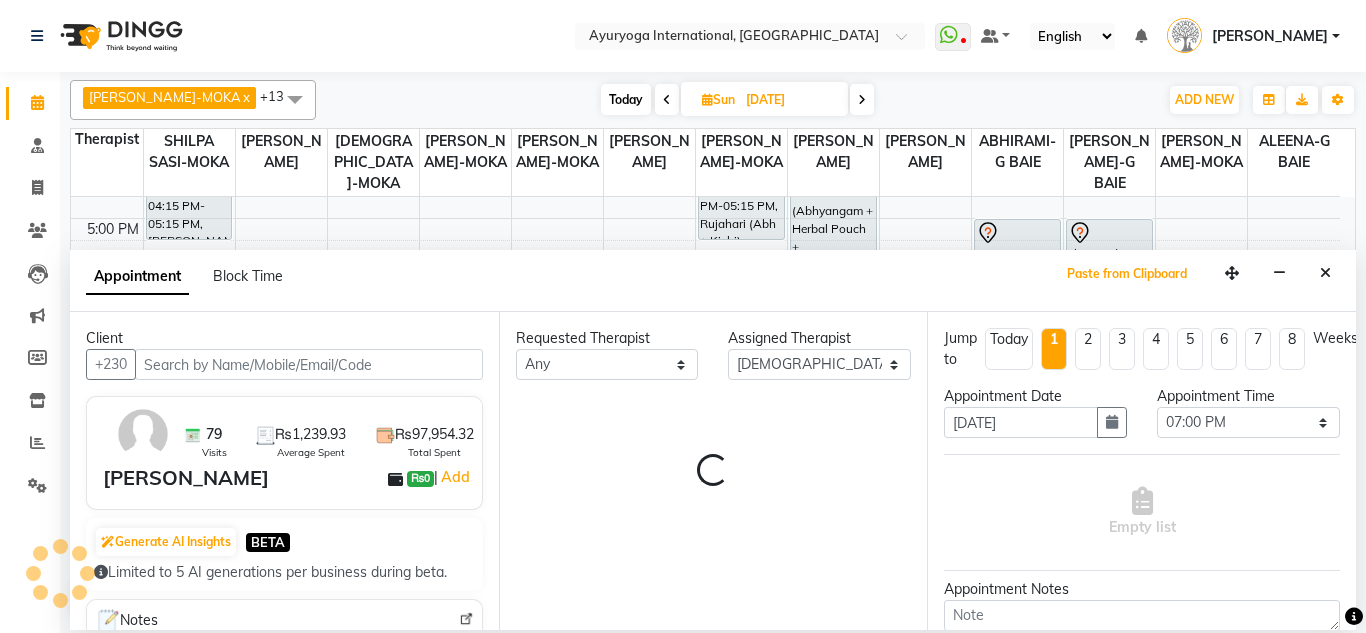 select on "1140" 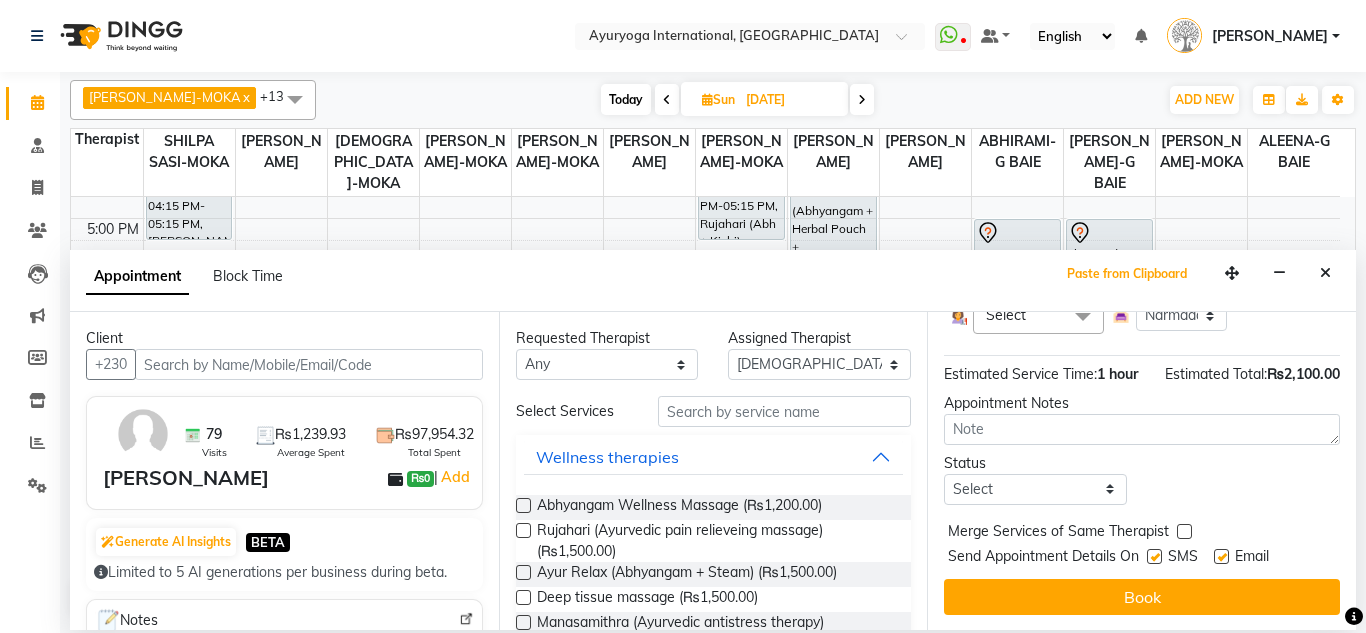 scroll, scrollTop: 282, scrollLeft: 0, axis: vertical 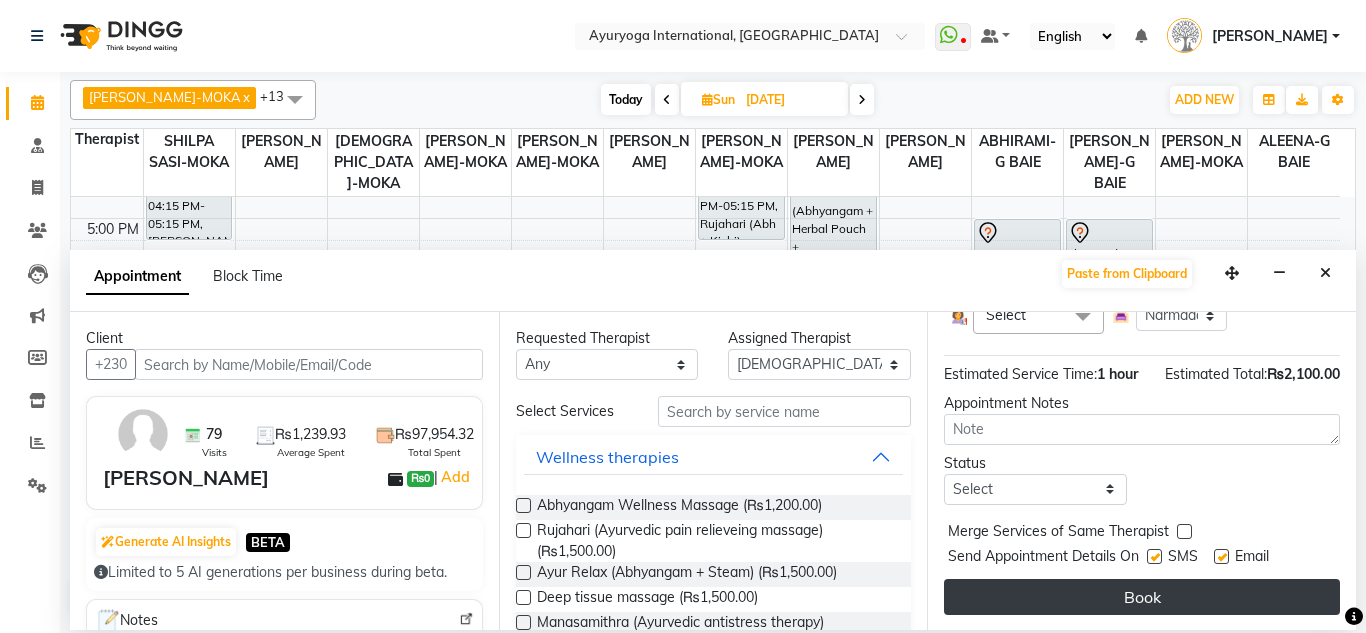 click on "Book" at bounding box center [1142, 597] 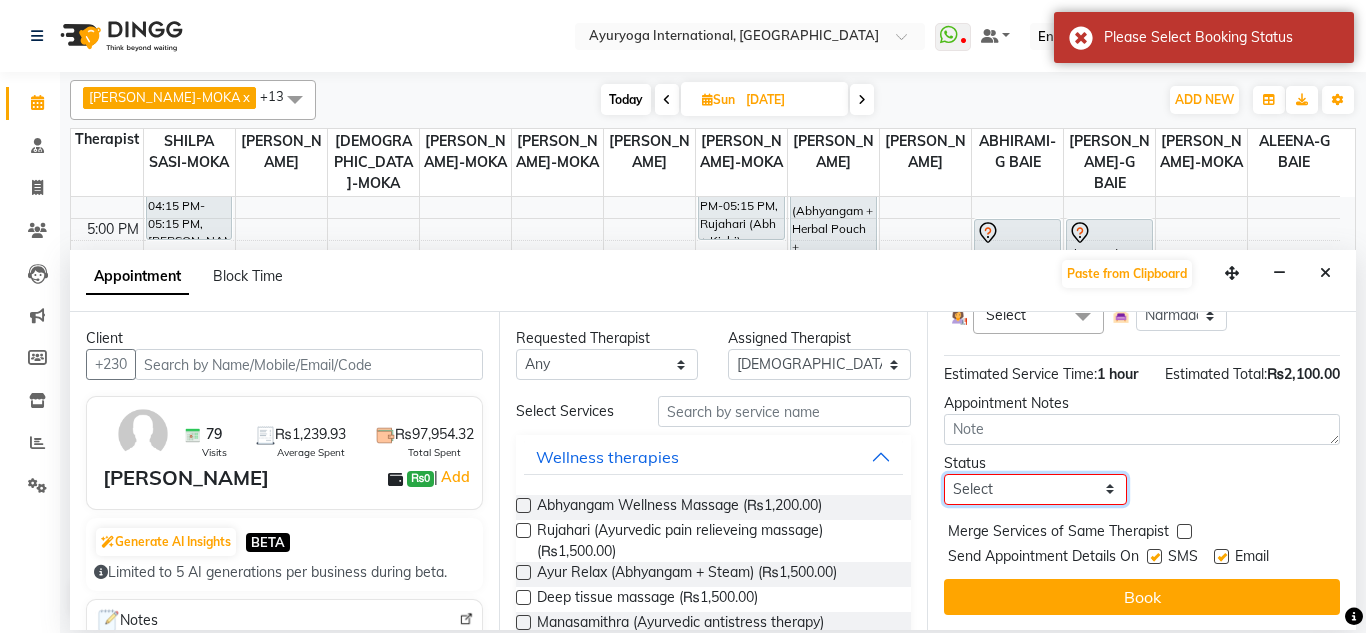 click on "Select TENTATIVE CONFIRM UPCOMING" at bounding box center [1035, 489] 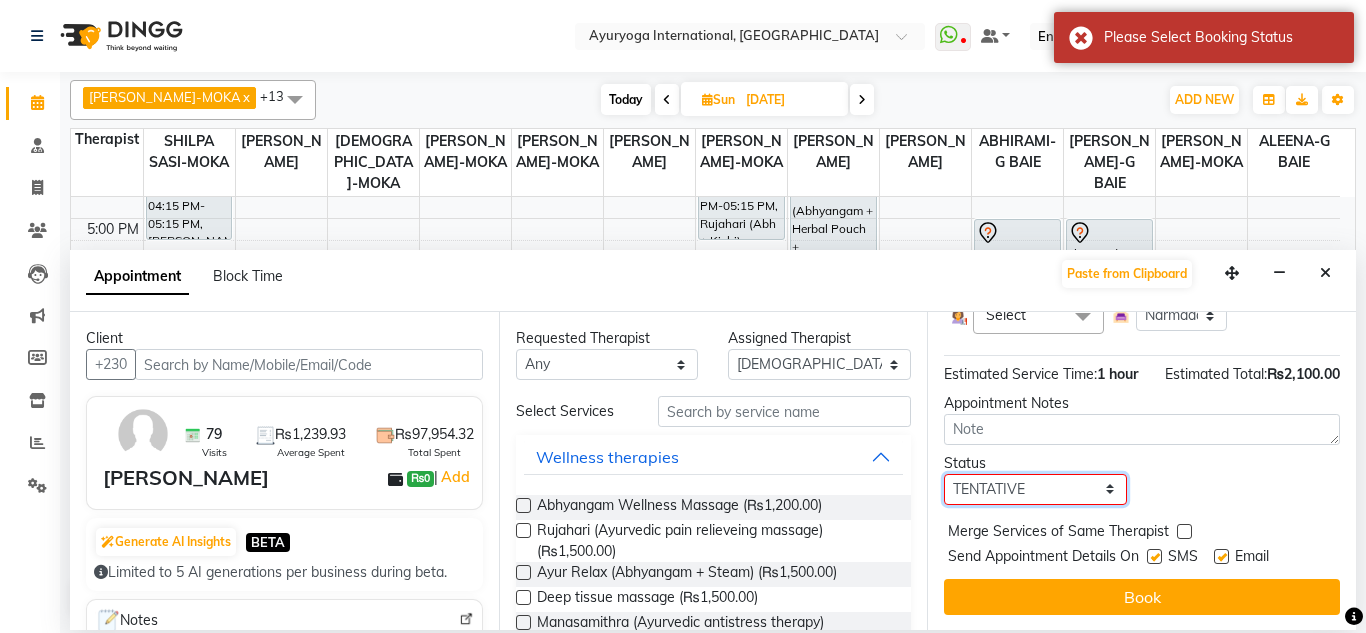 click on "Select TENTATIVE CONFIRM UPCOMING" at bounding box center [1035, 489] 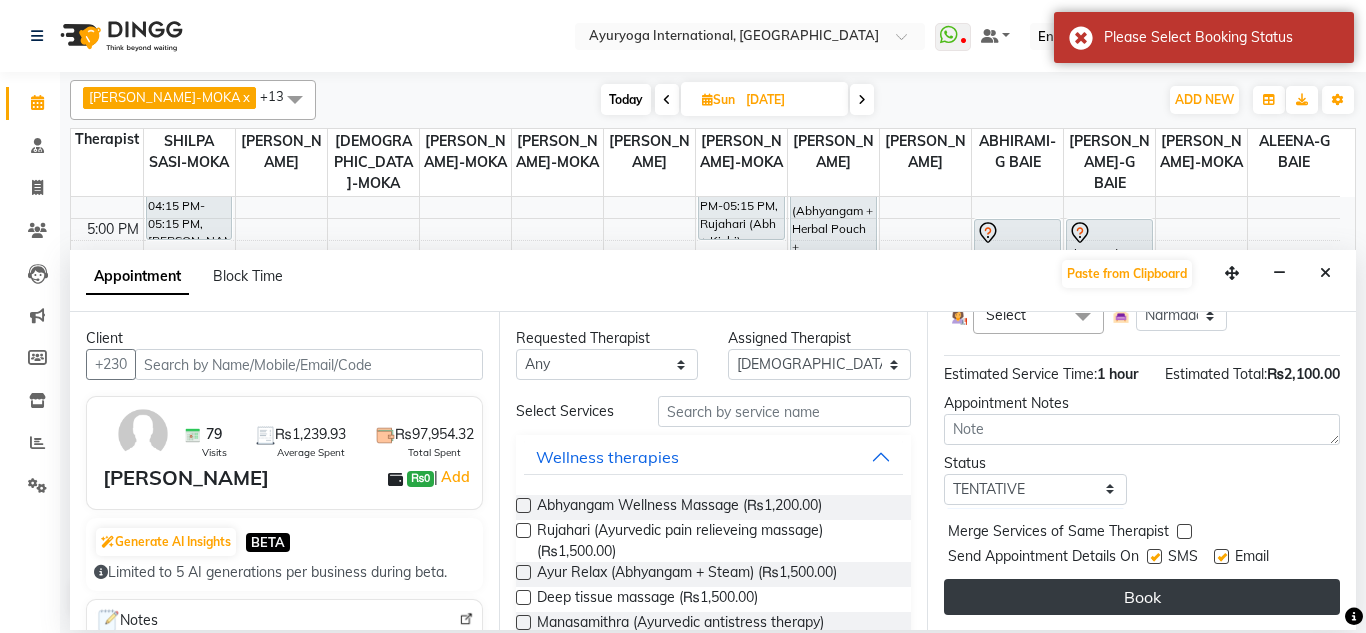 click on "Book" at bounding box center (1142, 597) 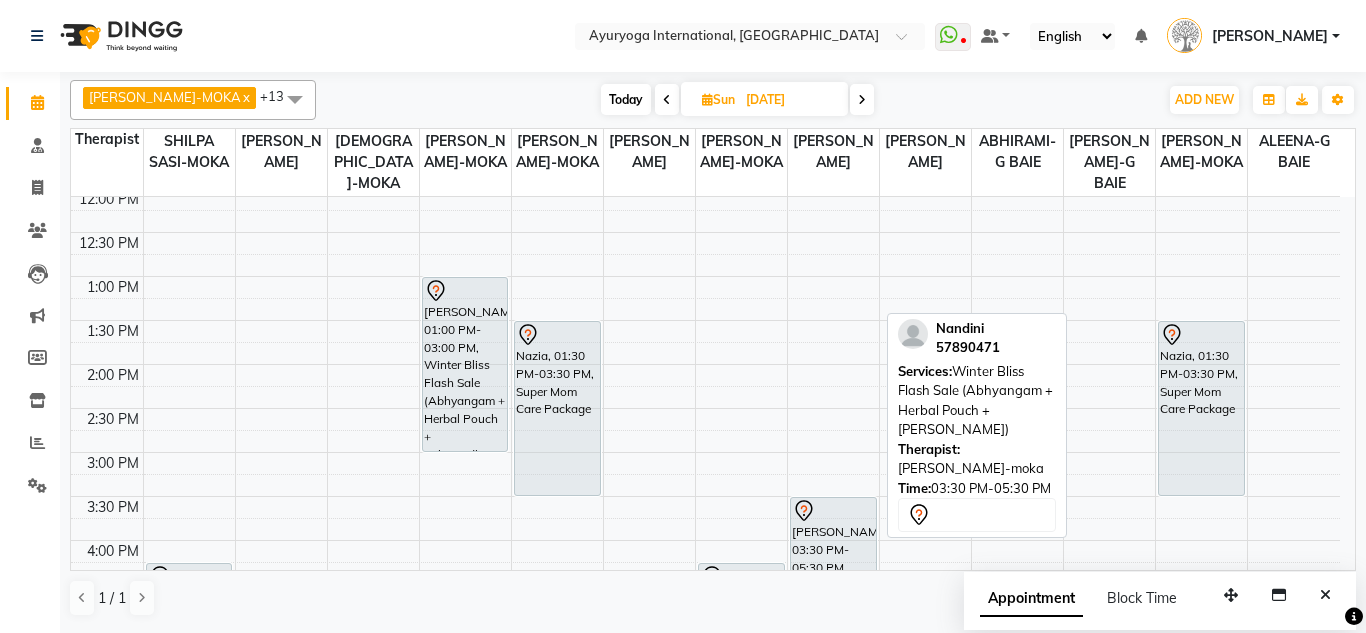scroll, scrollTop: 400, scrollLeft: 0, axis: vertical 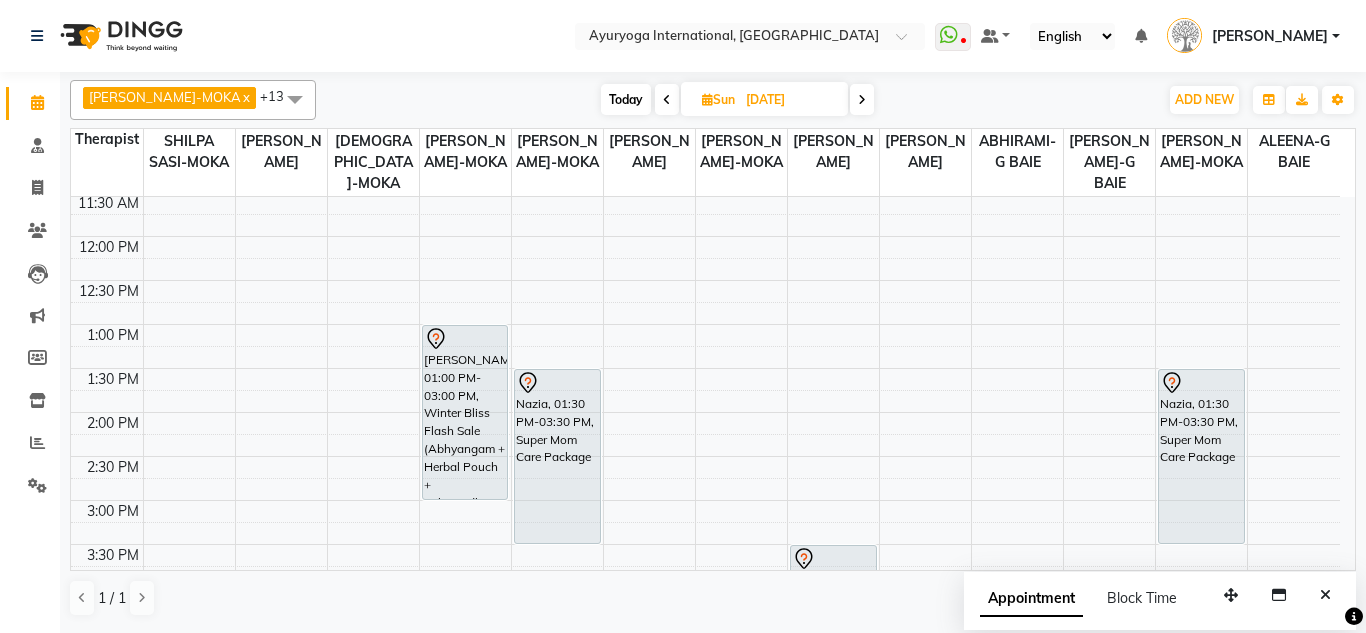 click on "Today" at bounding box center [626, 99] 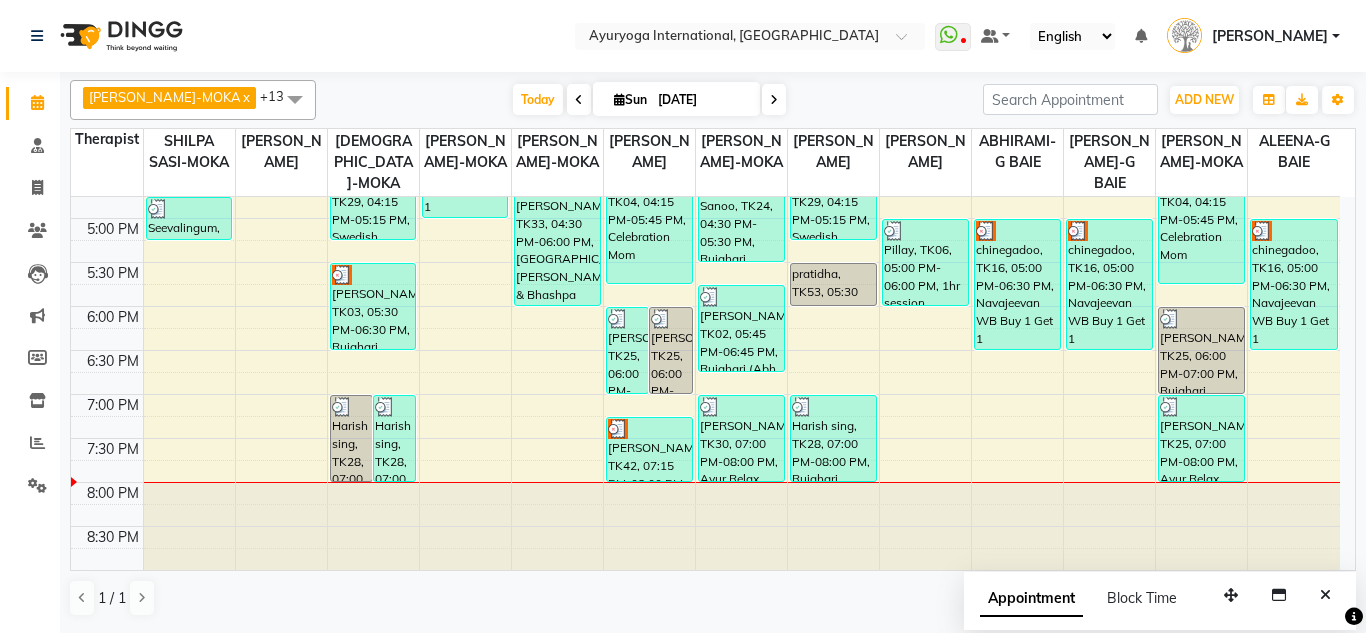 scroll, scrollTop: 758, scrollLeft: 0, axis: vertical 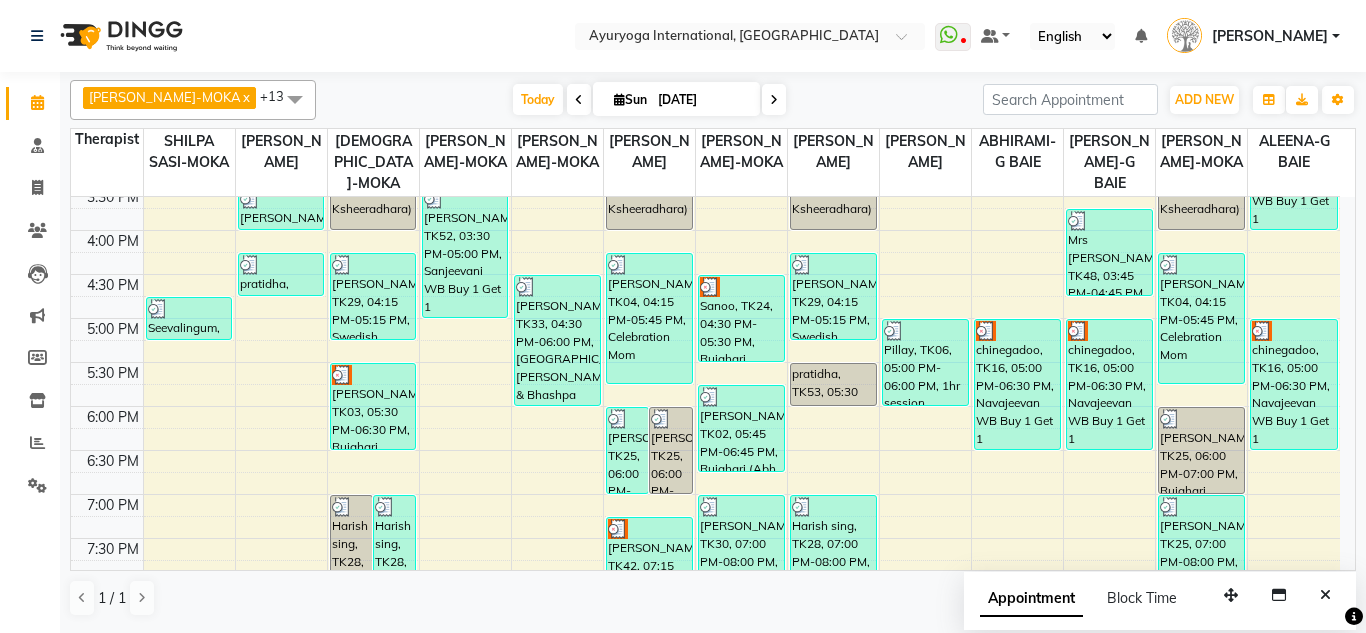 click at bounding box center (774, 100) 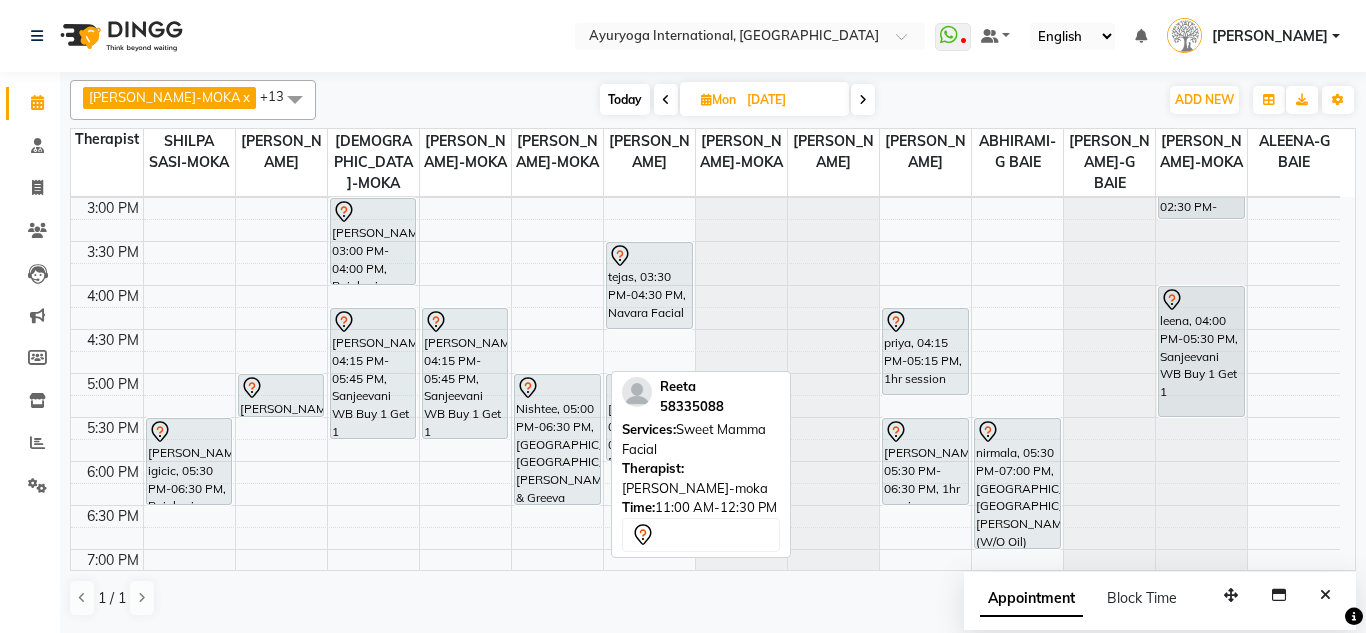 scroll, scrollTop: 858, scrollLeft: 0, axis: vertical 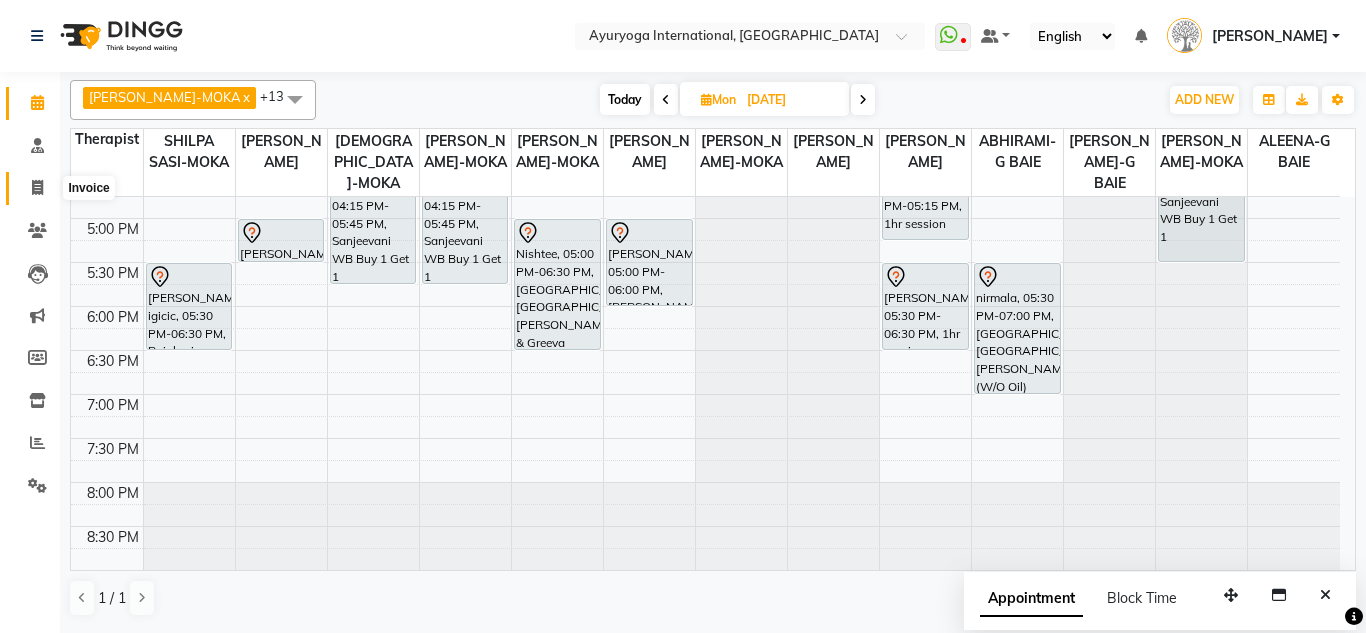 click 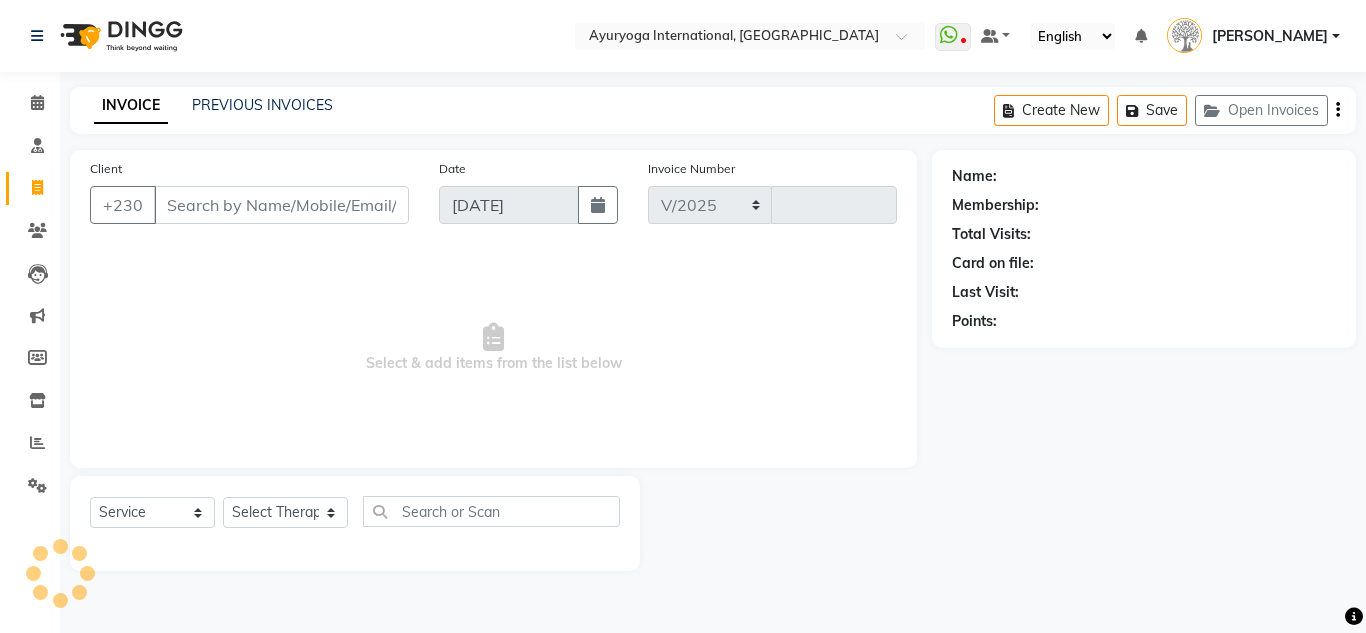 select on "730" 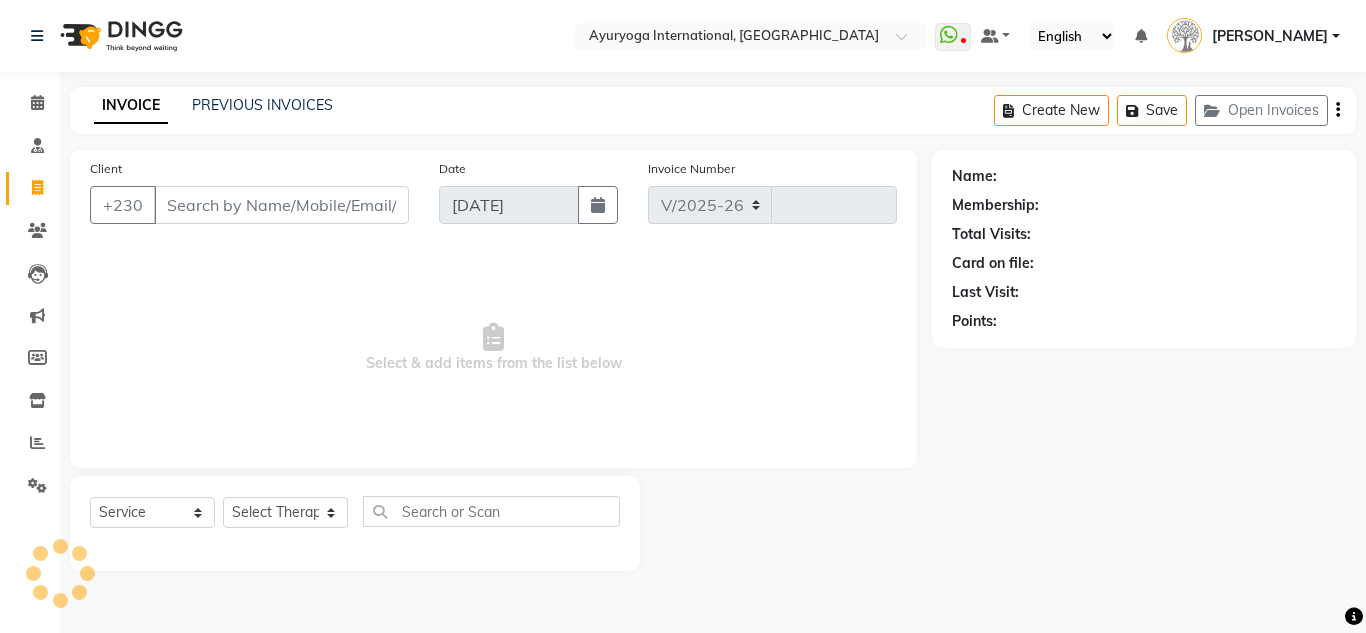 type on "3483" 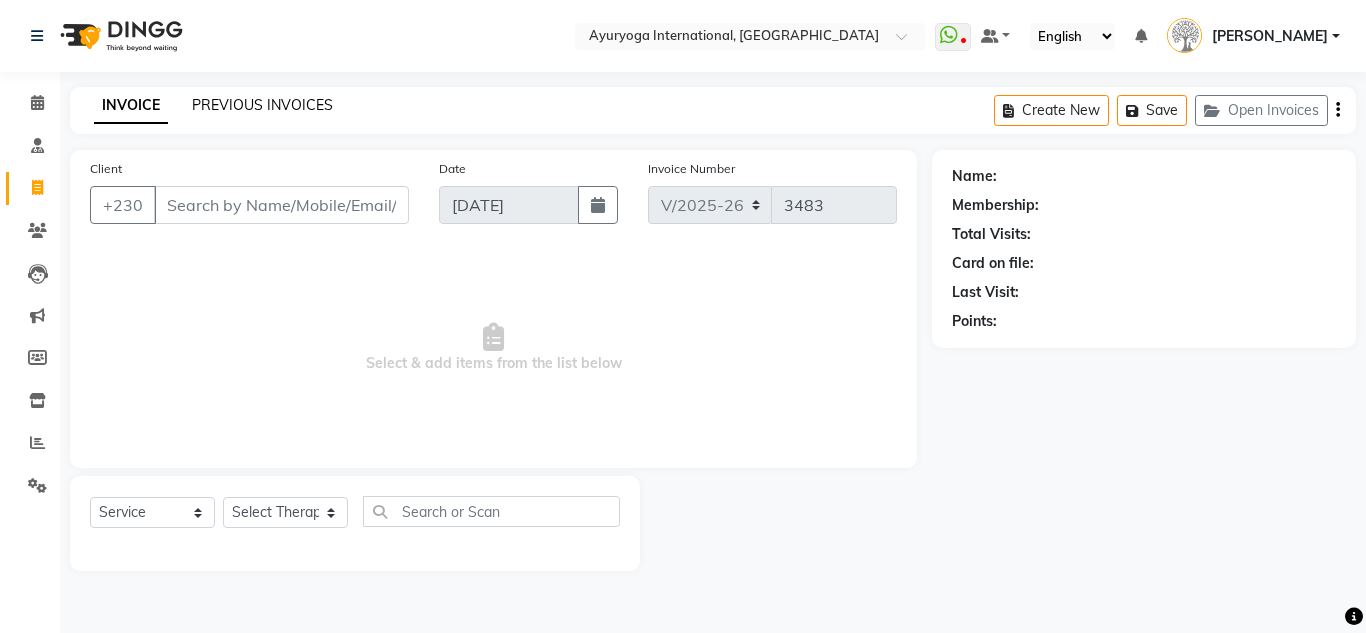 click on "PREVIOUS INVOICES" 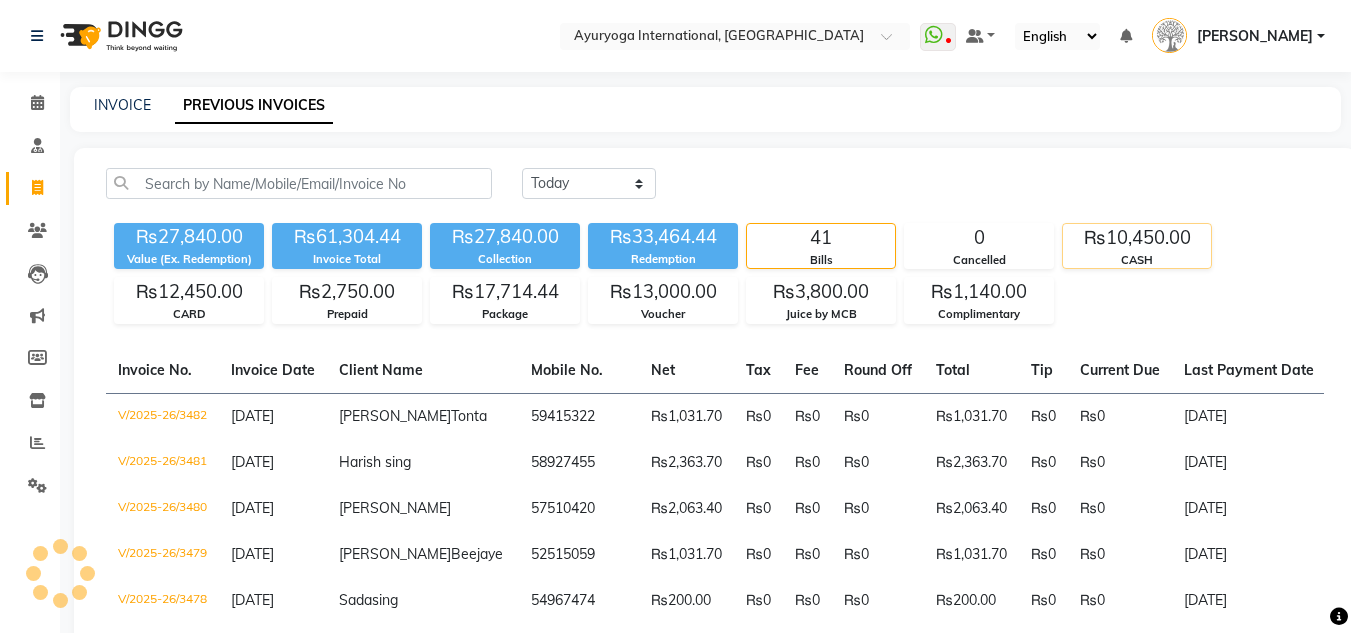 click on "CASH" 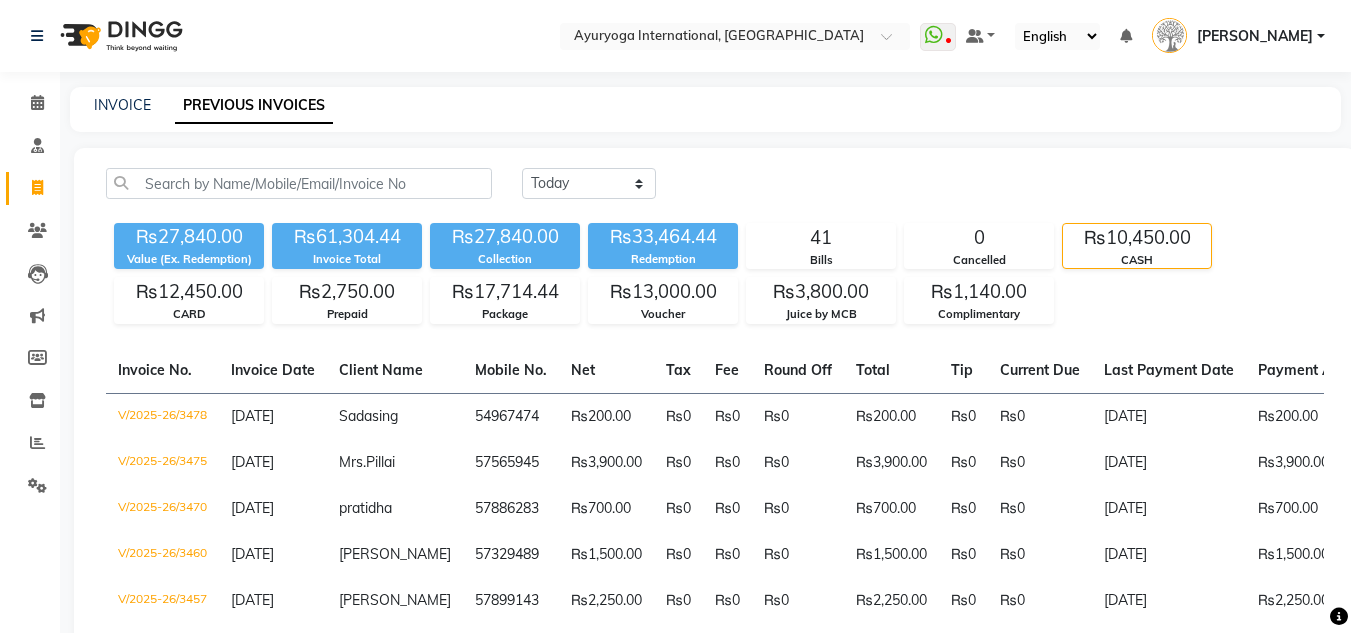 click on "₨27,840.00 Value (Ex. Redemption) ₨61,304.44 Invoice Total  ₨27,840.00 Collection ₨33,464.44 Redemption 41 Bills 0 Cancelled ₨10,450.00 CASH ₨12,450.00 CARD ₨2,750.00 Prepaid ₨17,714.44 Package ₨13,000.00 Voucher ₨3,800.00 Juice by MCB ₨1,140.00 Complimentary" 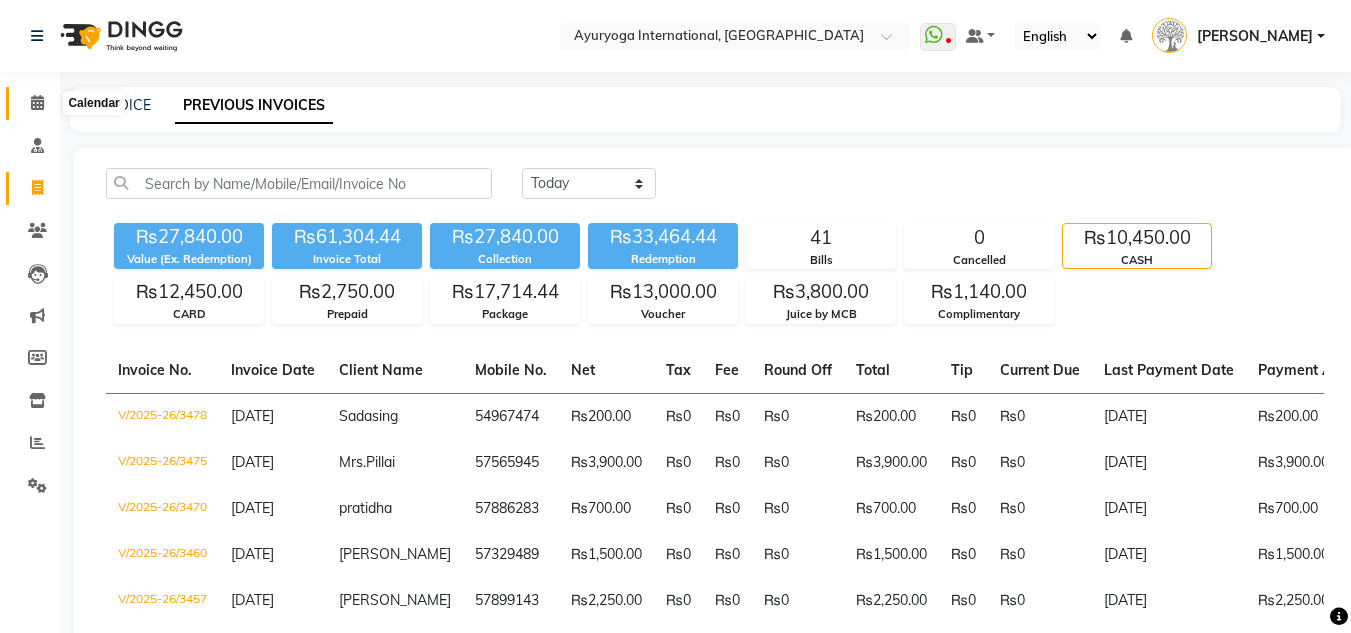 click 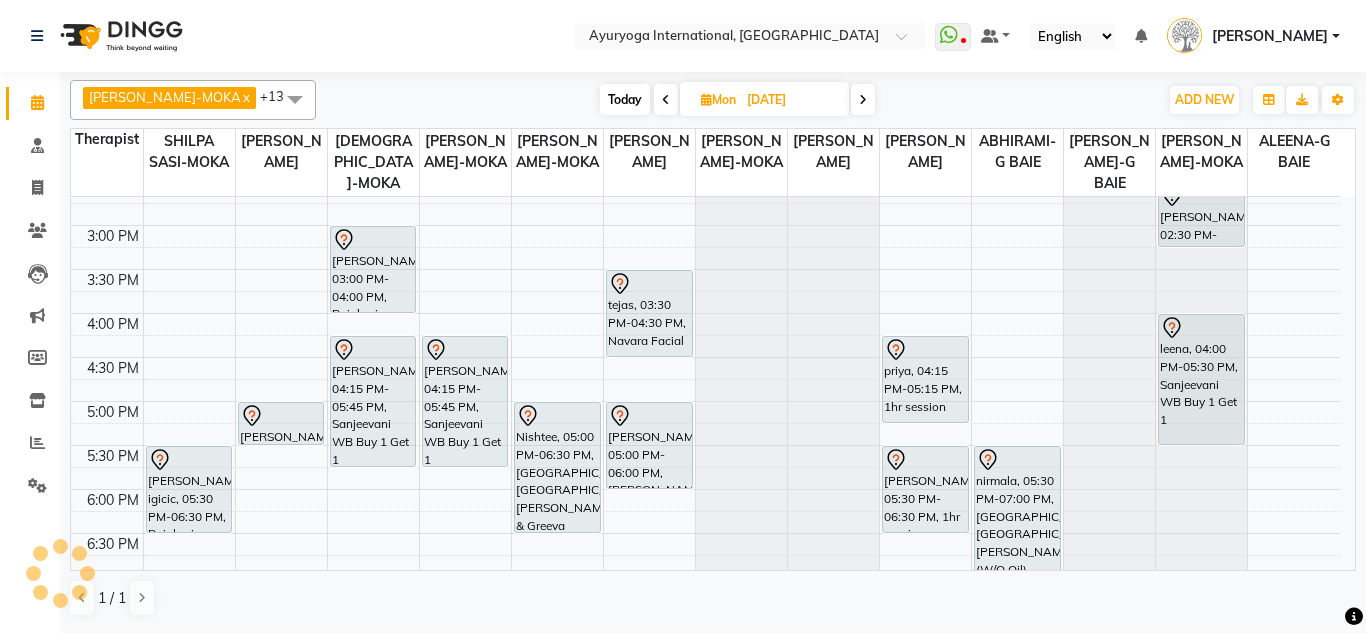 scroll, scrollTop: 858, scrollLeft: 0, axis: vertical 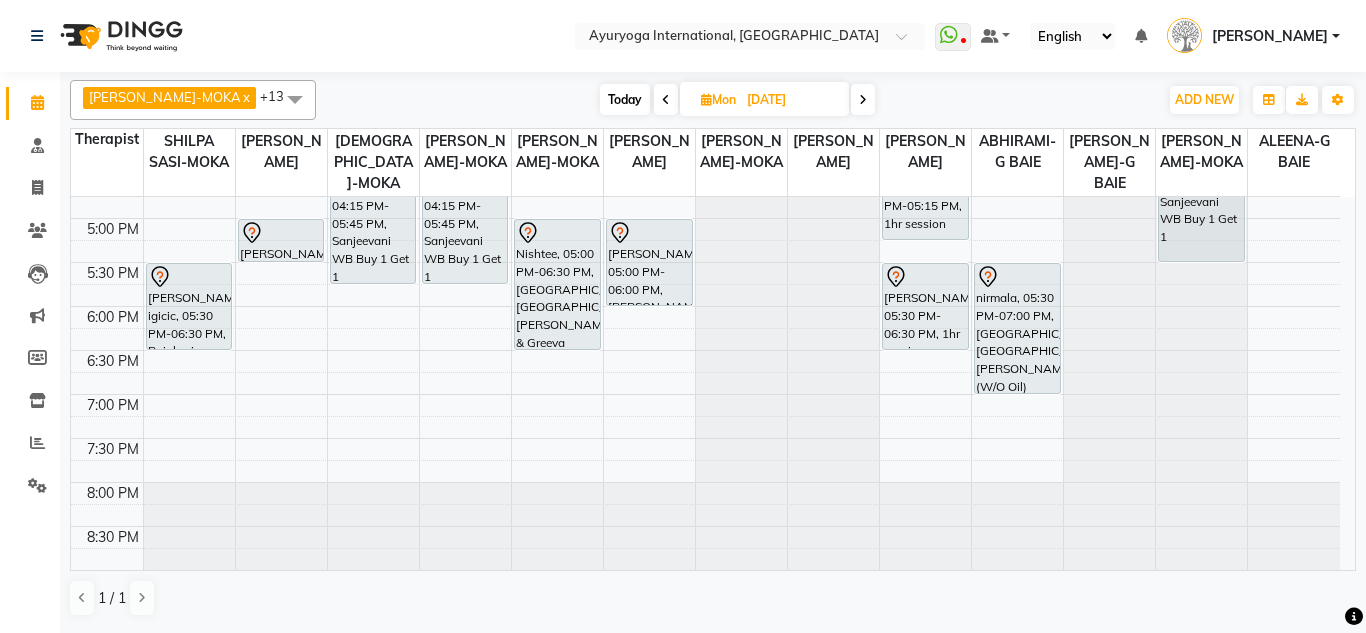 click on "[DATE]  [DATE]" at bounding box center [737, 100] 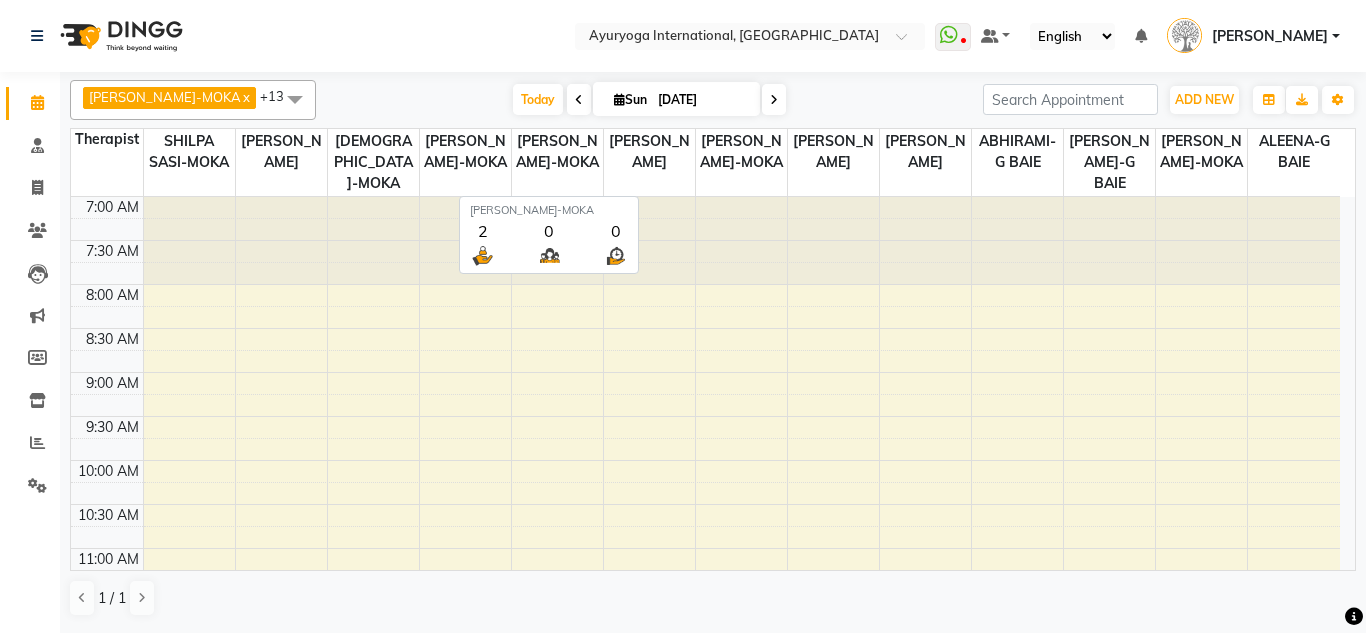 scroll, scrollTop: 858, scrollLeft: 0, axis: vertical 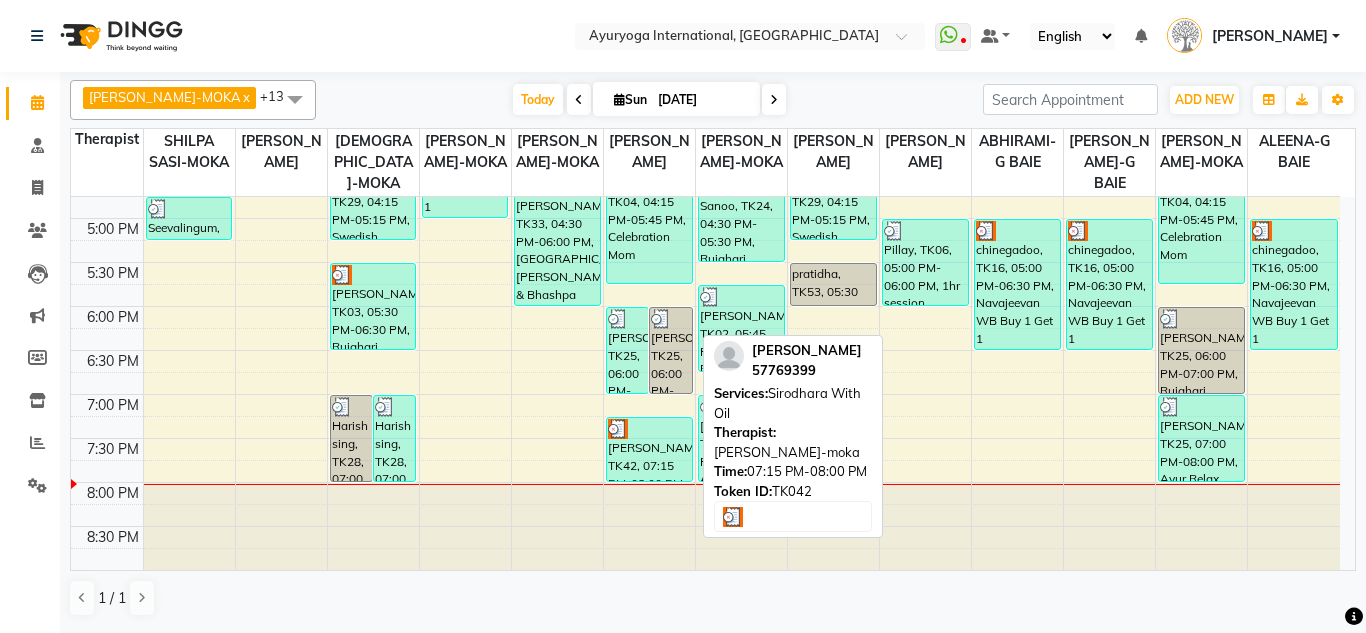 click on "[PERSON_NAME], TK42, 07:15 PM-08:00 PM, [GEOGRAPHIC_DATA] With Oil" at bounding box center [649, 449] 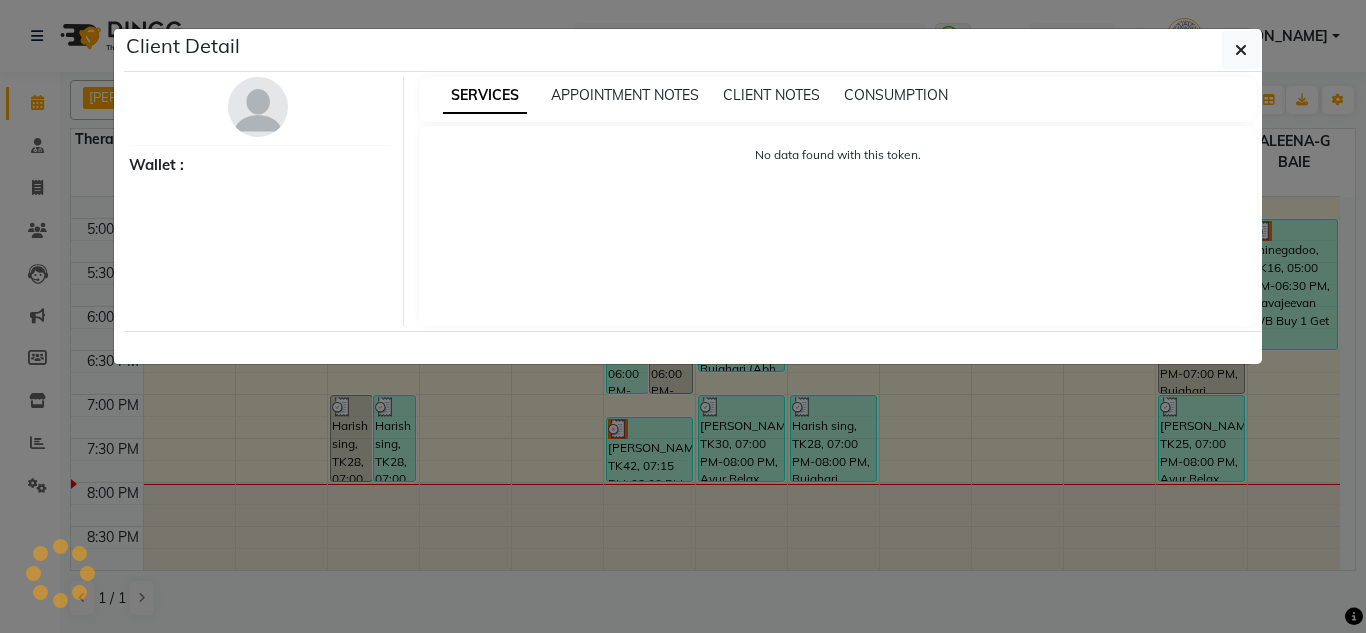 select on "3" 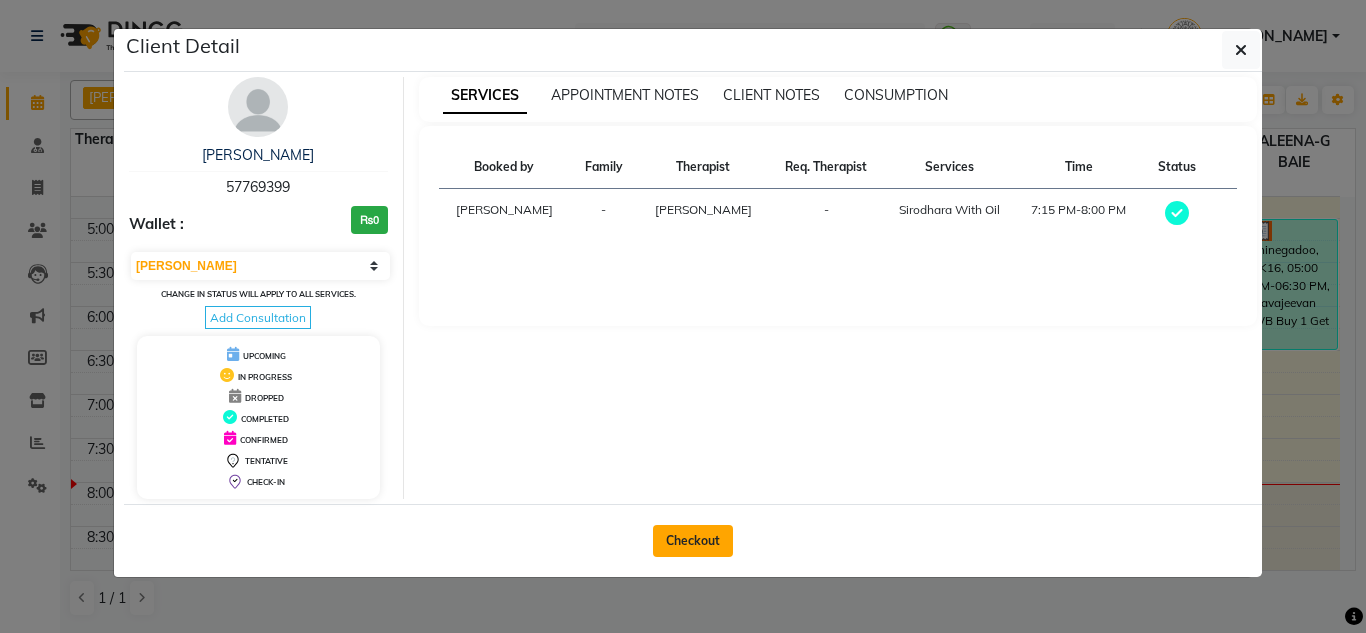 click on "Checkout" 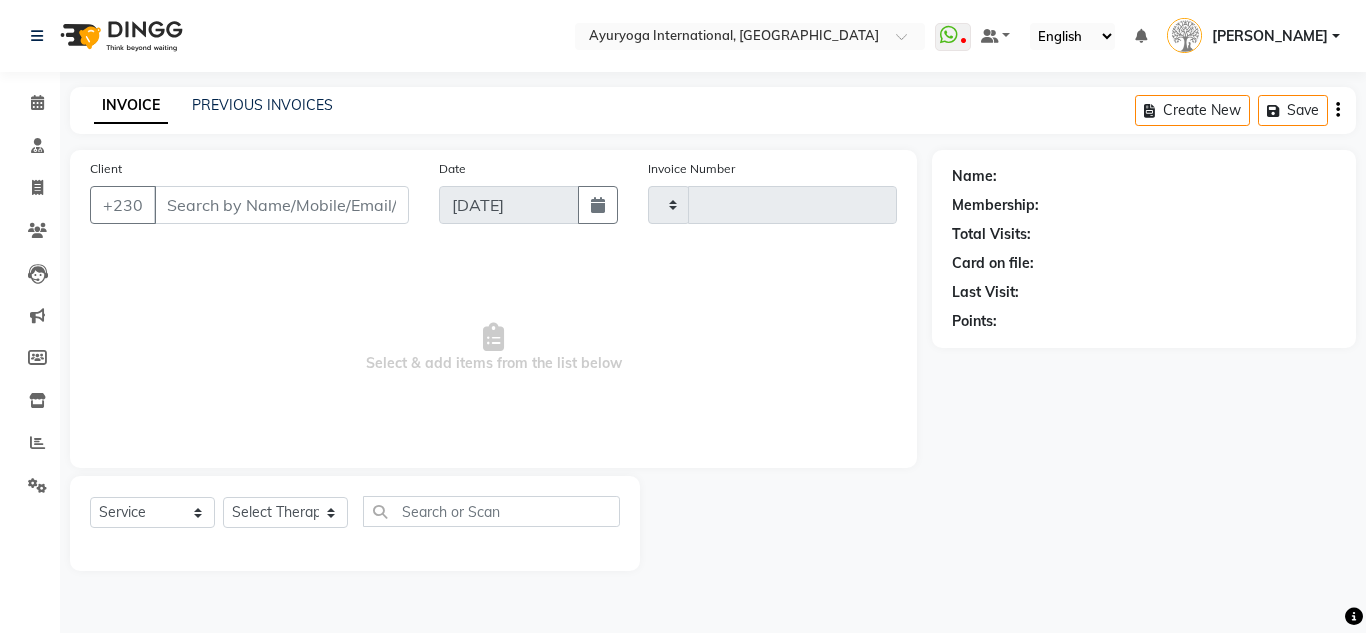type on "3483" 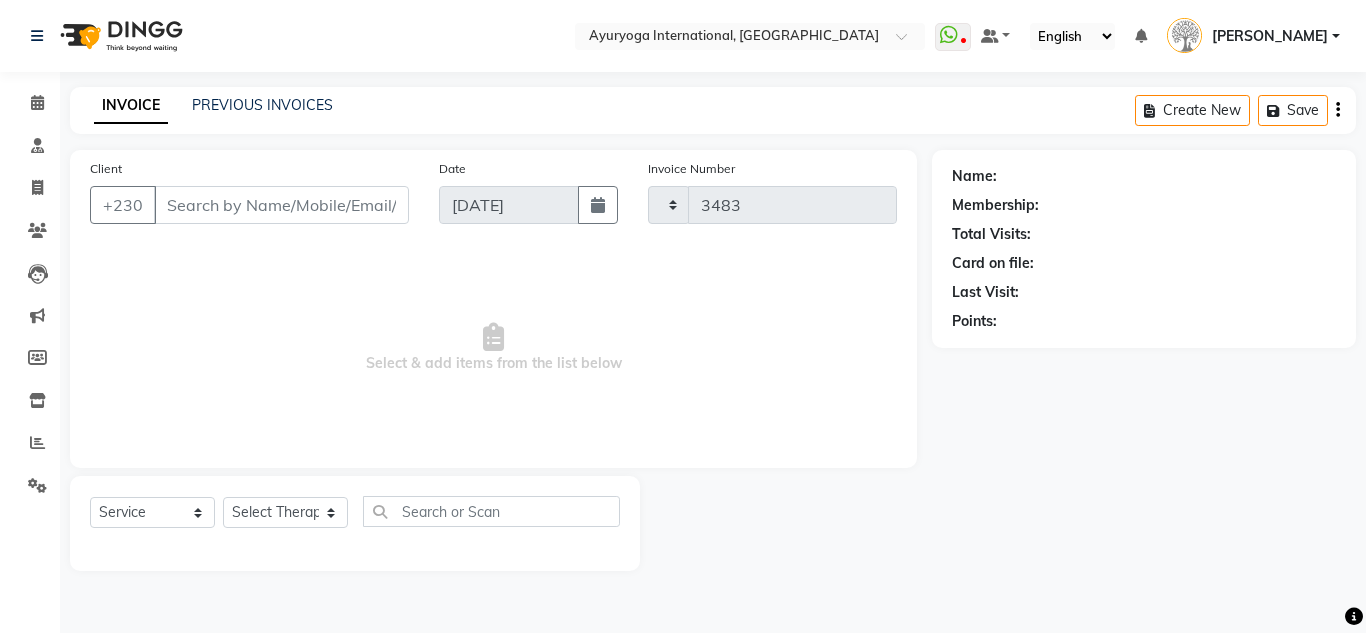 select on "730" 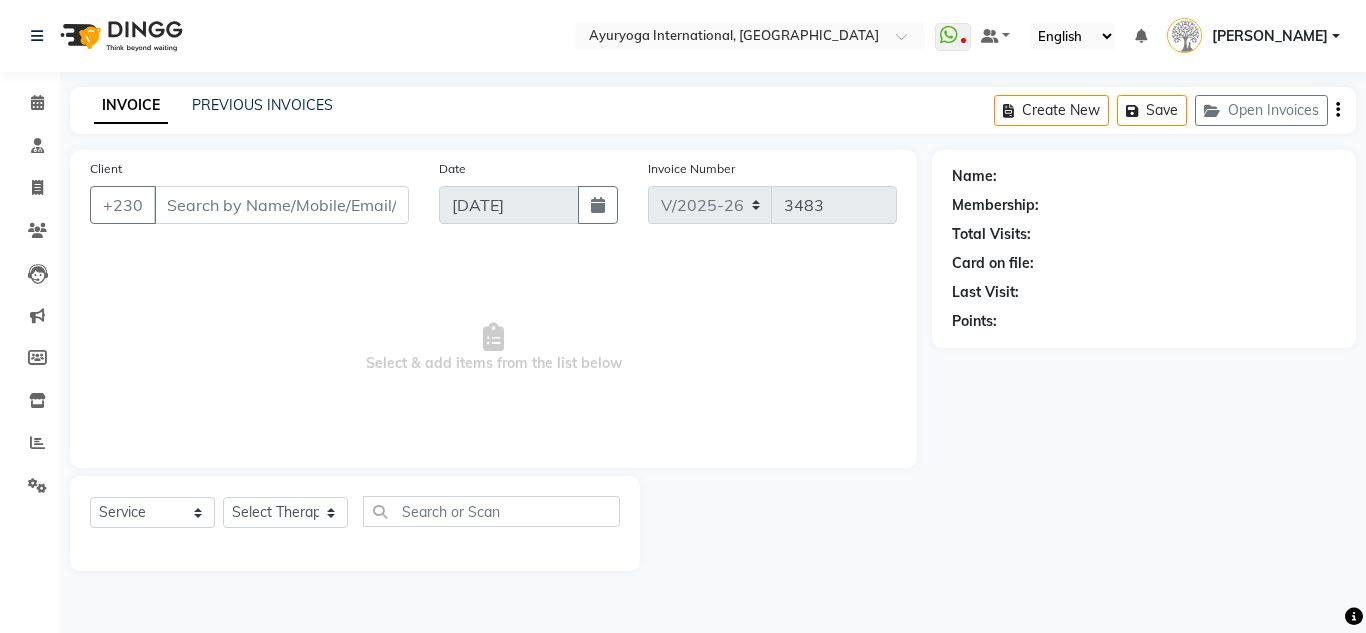 type on "57769399" 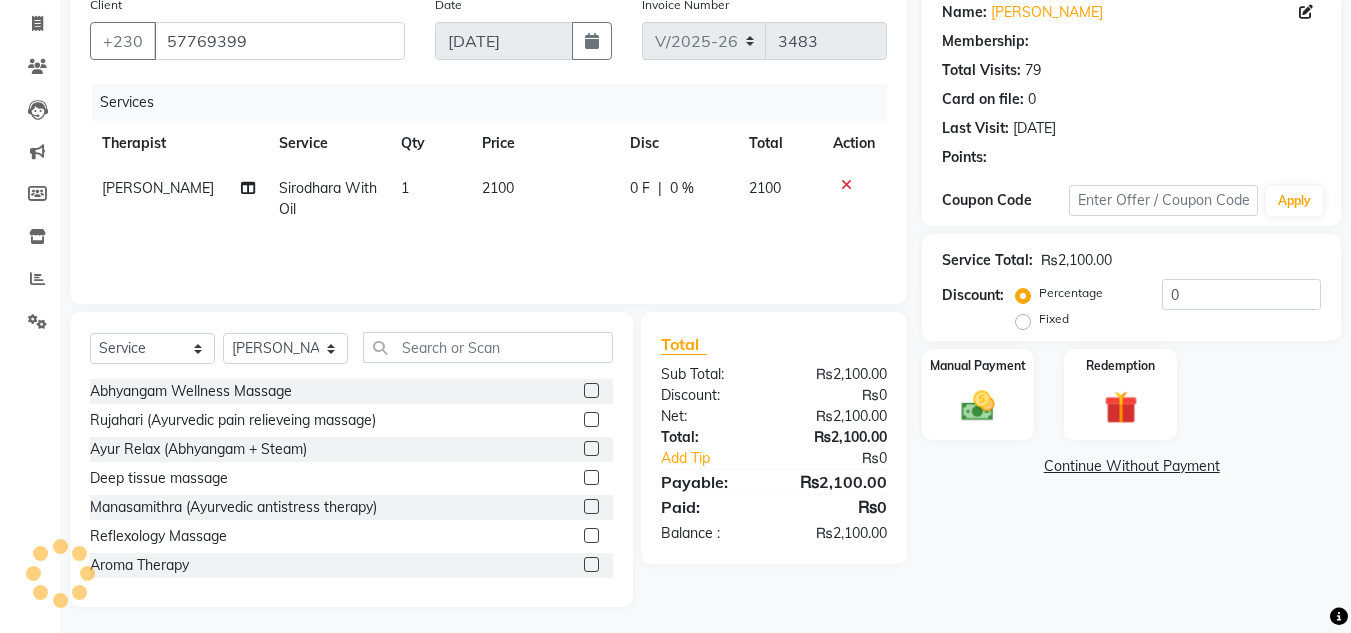 select on "1: Object" 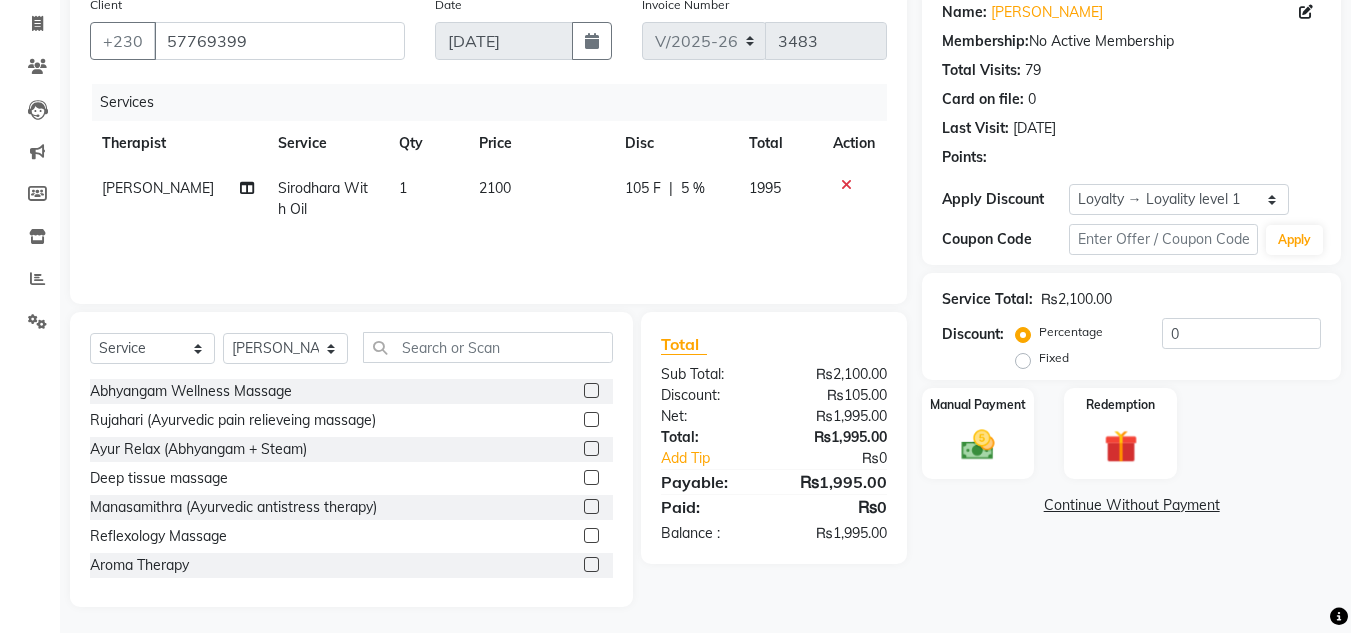 type on "5" 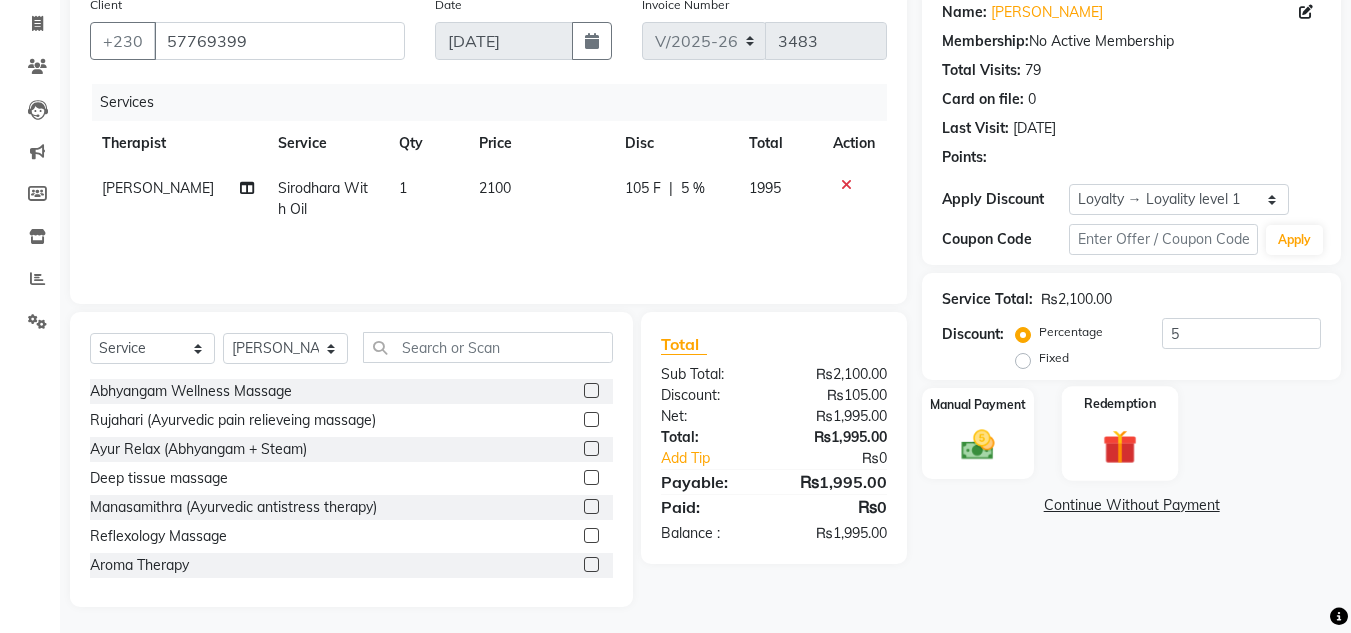 scroll, scrollTop: 168, scrollLeft: 0, axis: vertical 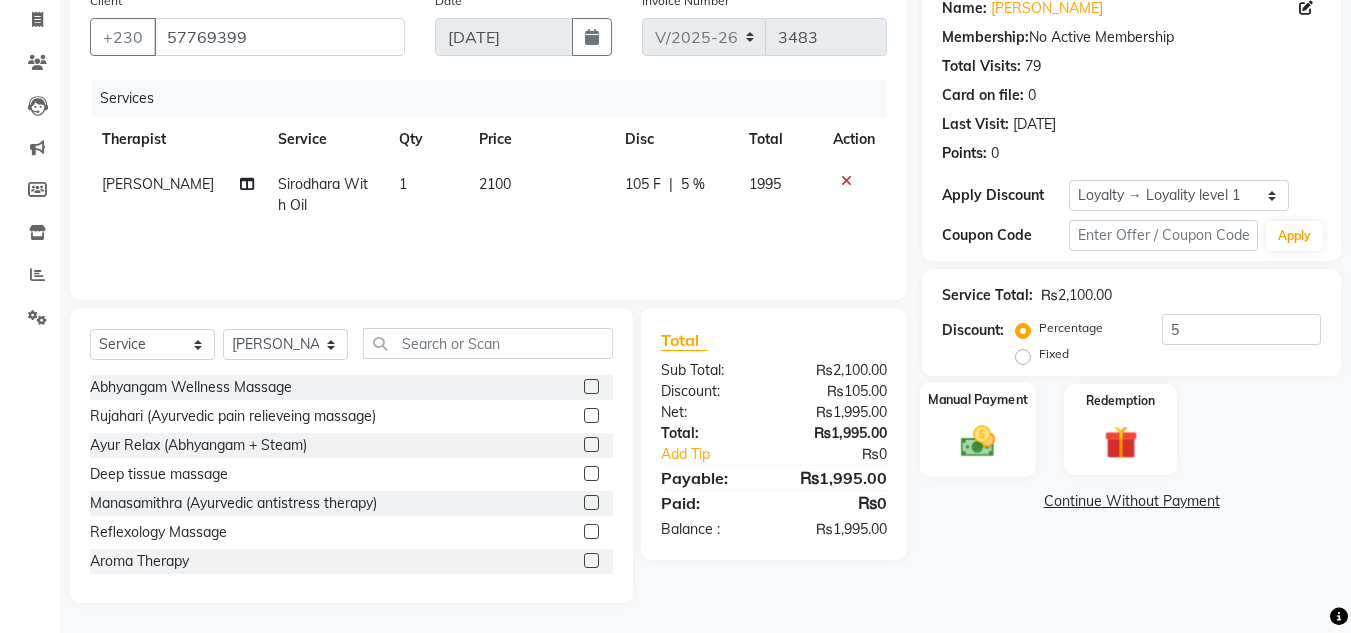 click 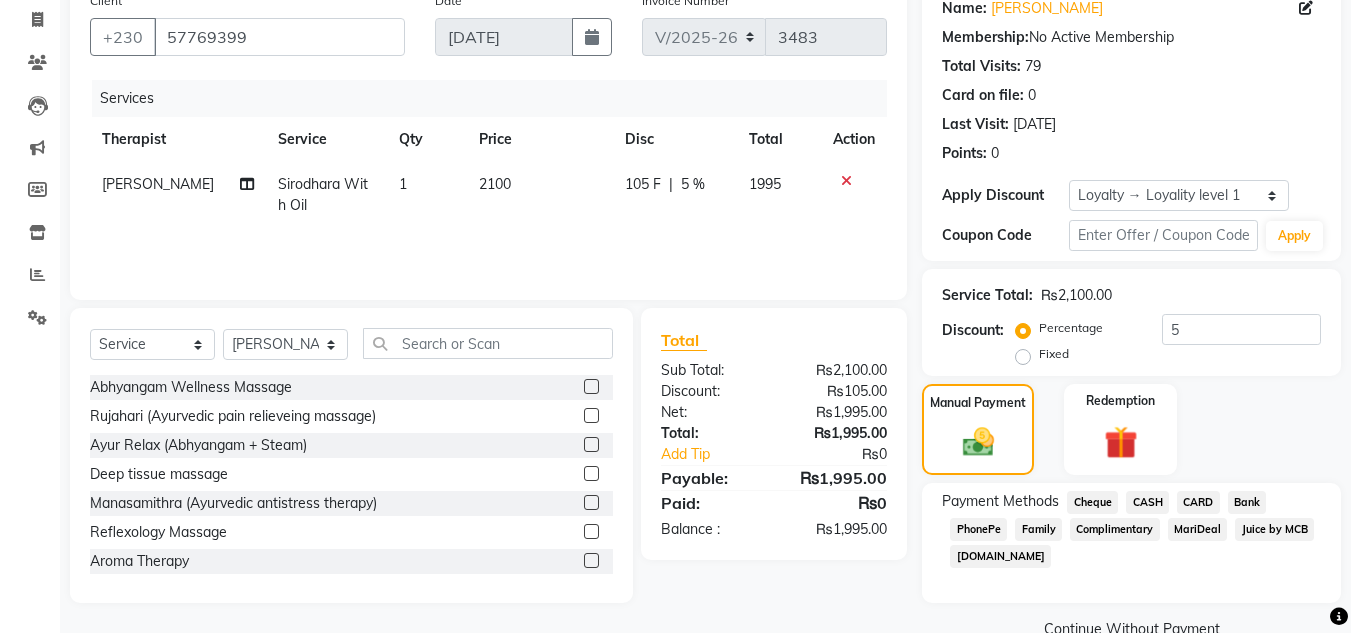 scroll, scrollTop: 209, scrollLeft: 0, axis: vertical 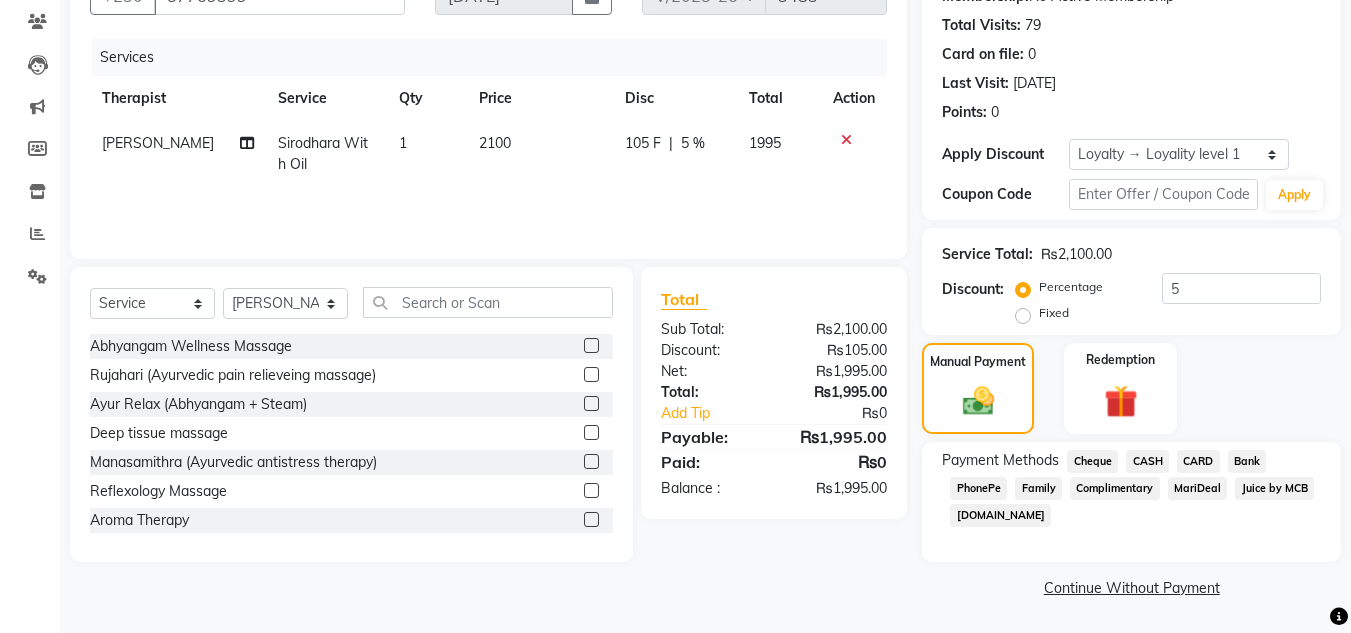click on "CASH" 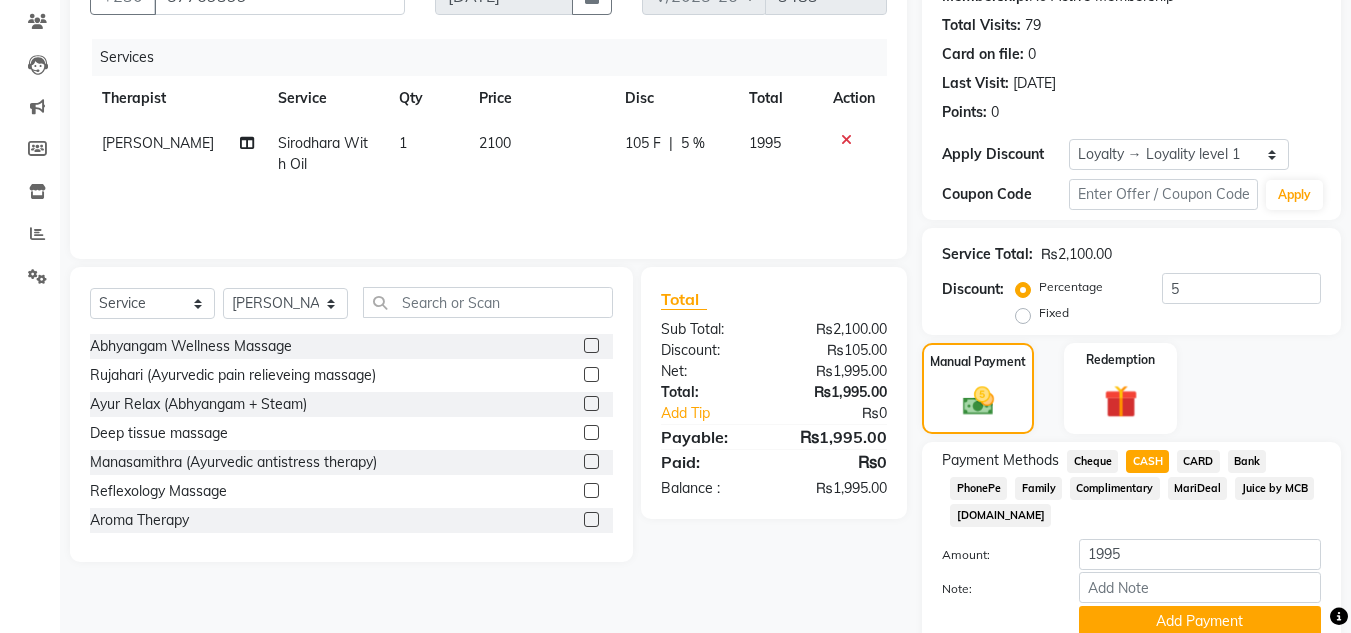 scroll, scrollTop: 292, scrollLeft: 0, axis: vertical 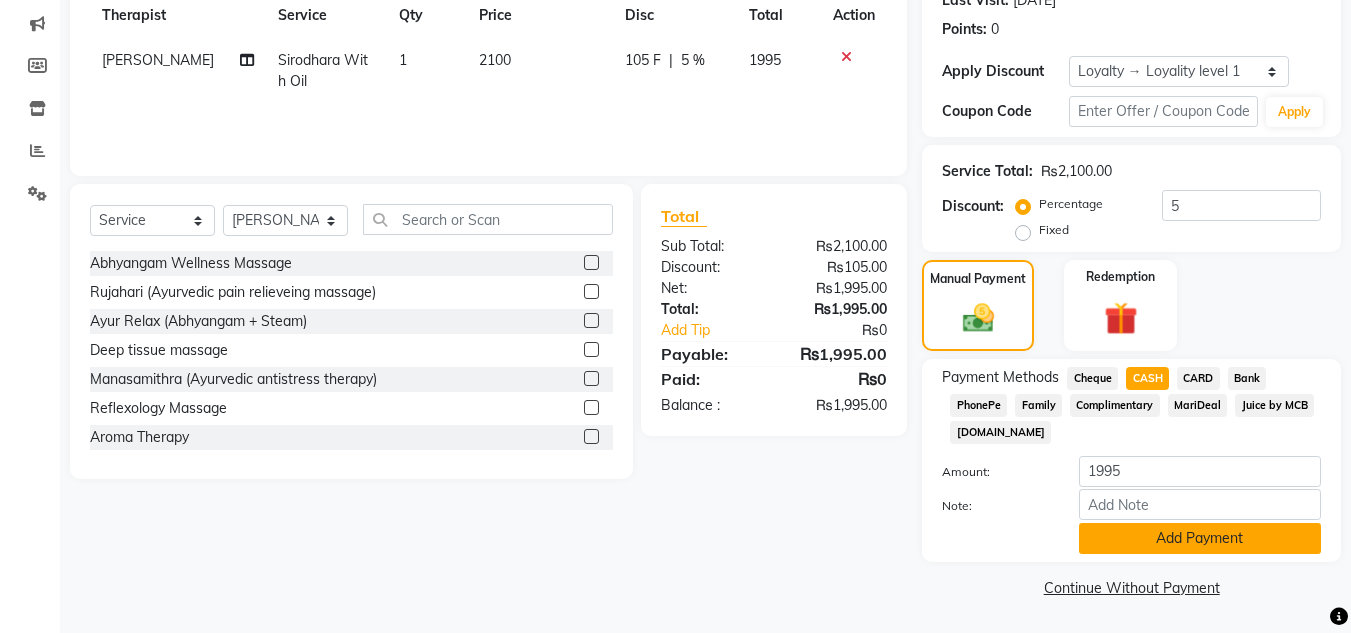 click on "Add Payment" 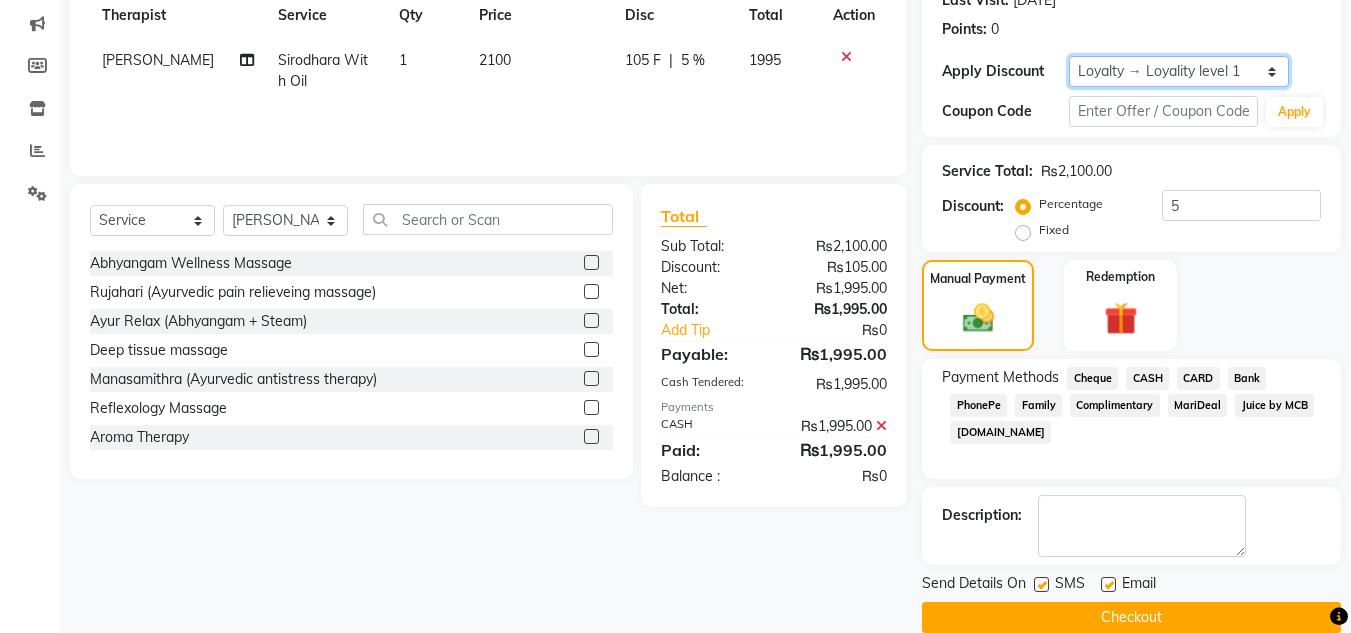 click on "Select  Loyalty → Loyality level 1" 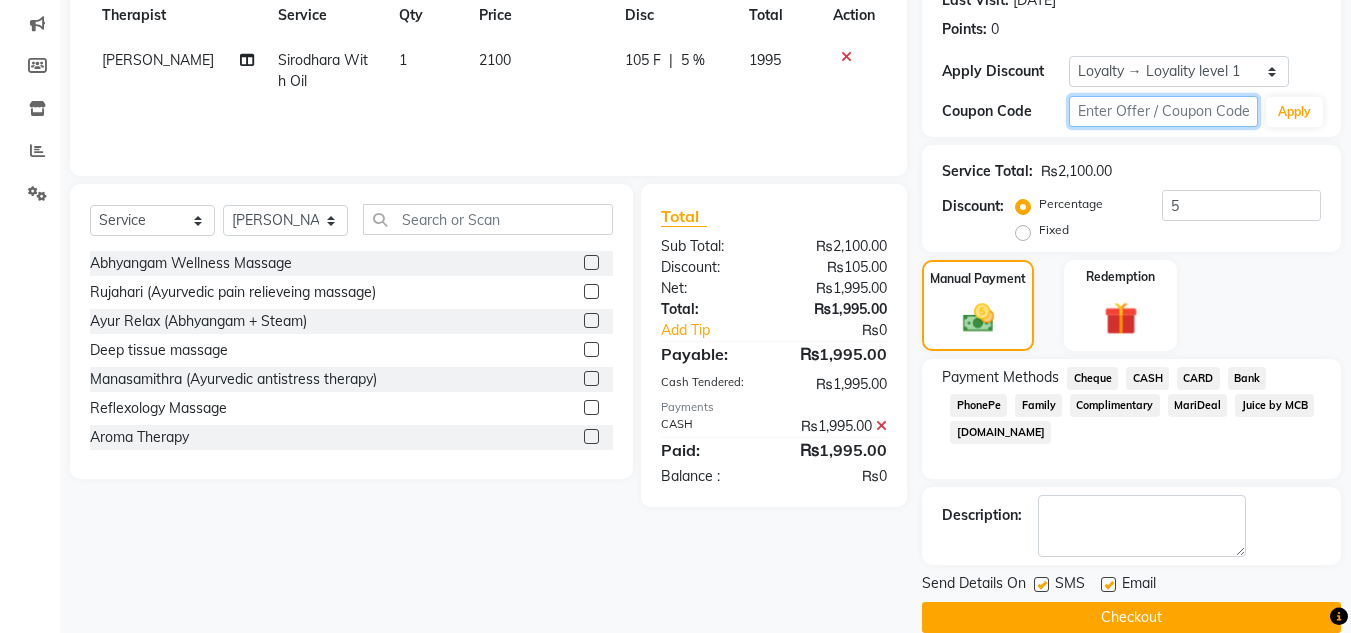 click 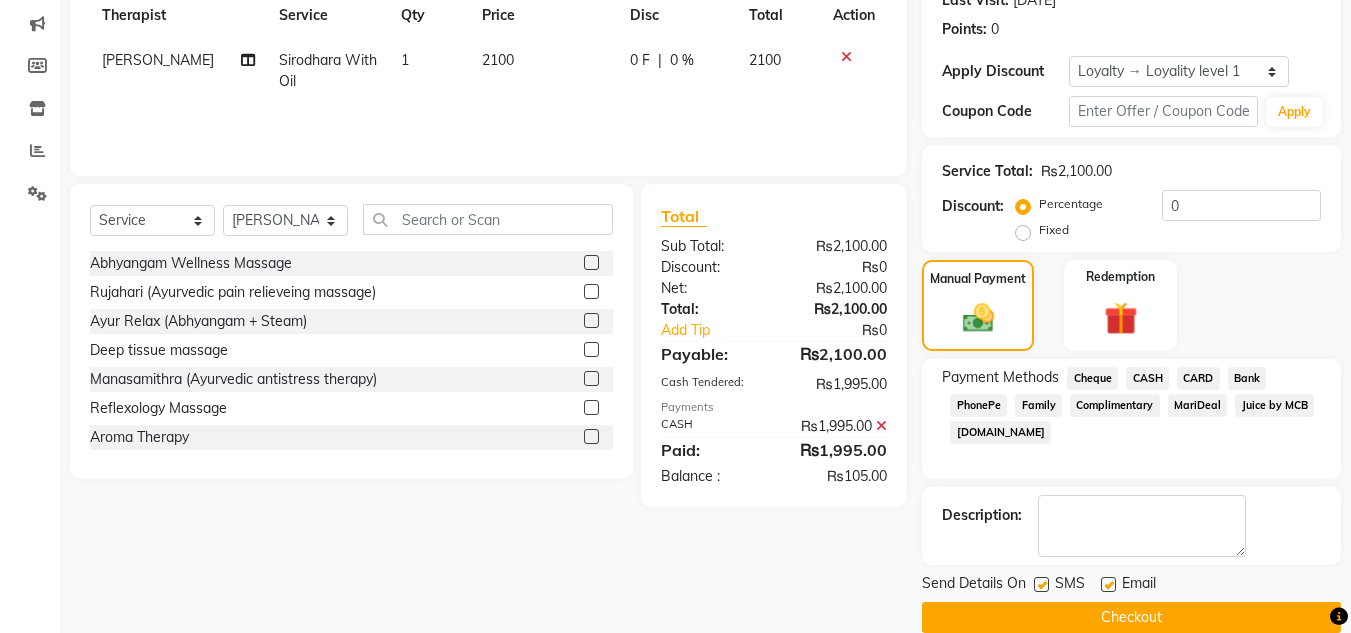 click on "CARD" 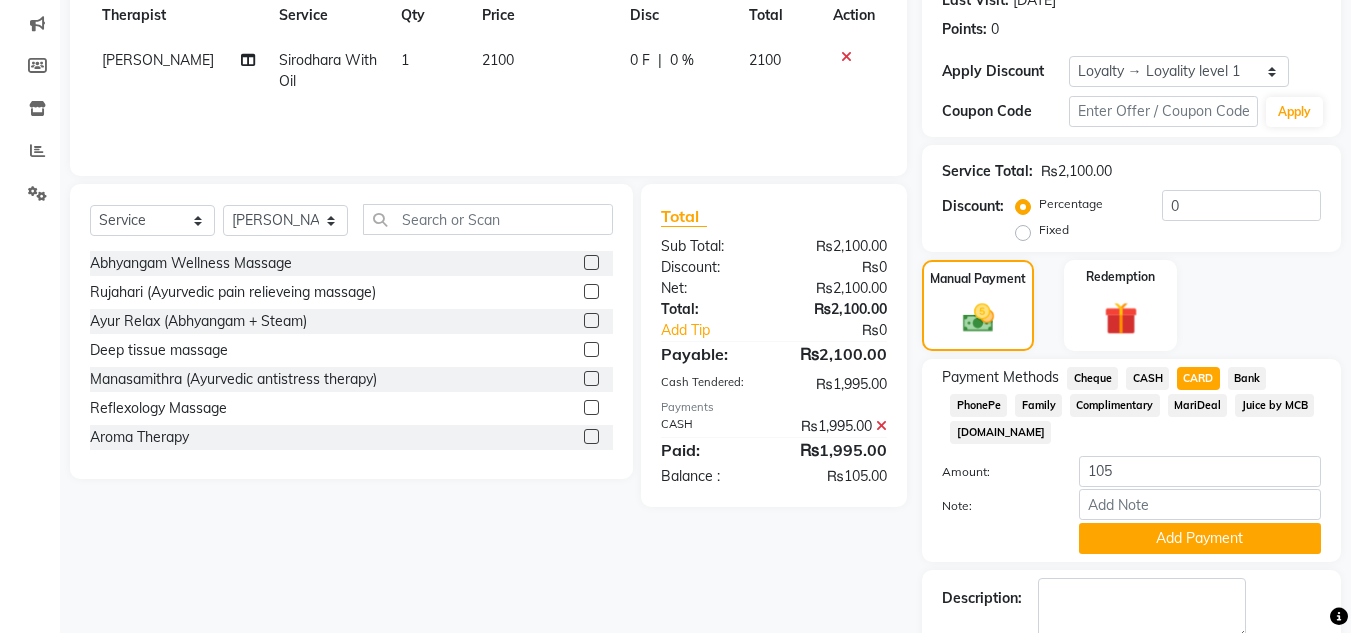 click on "CASH" 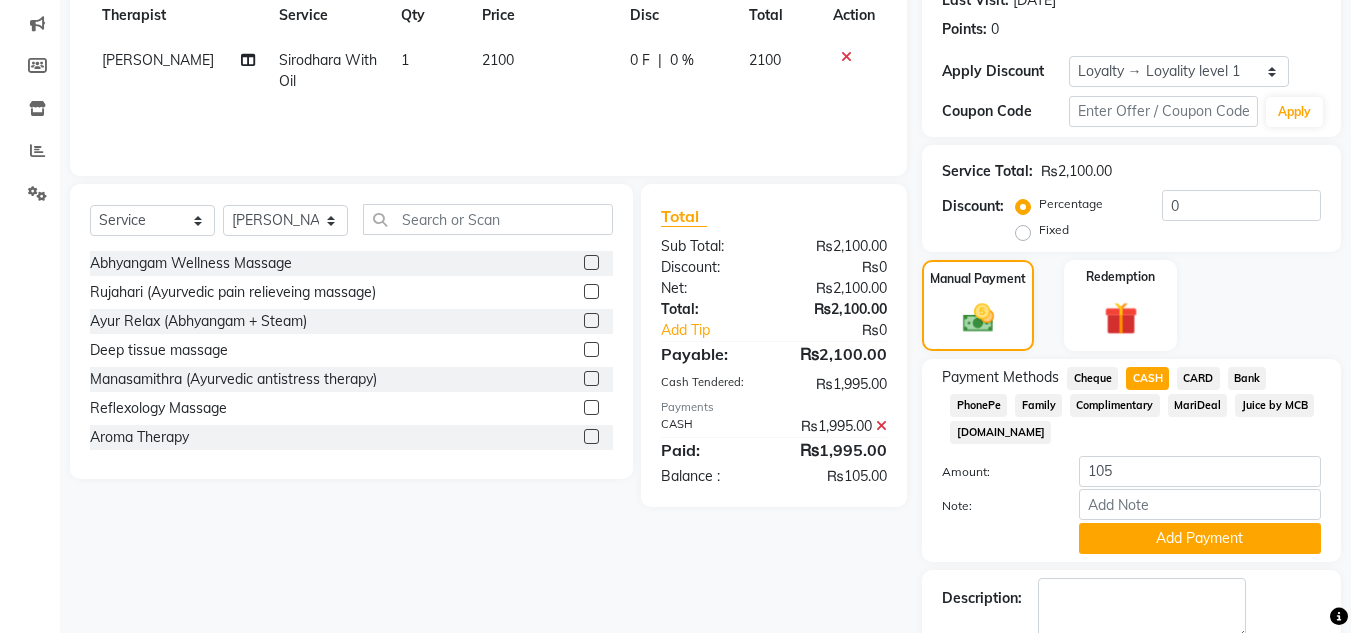 click on "Cheque" 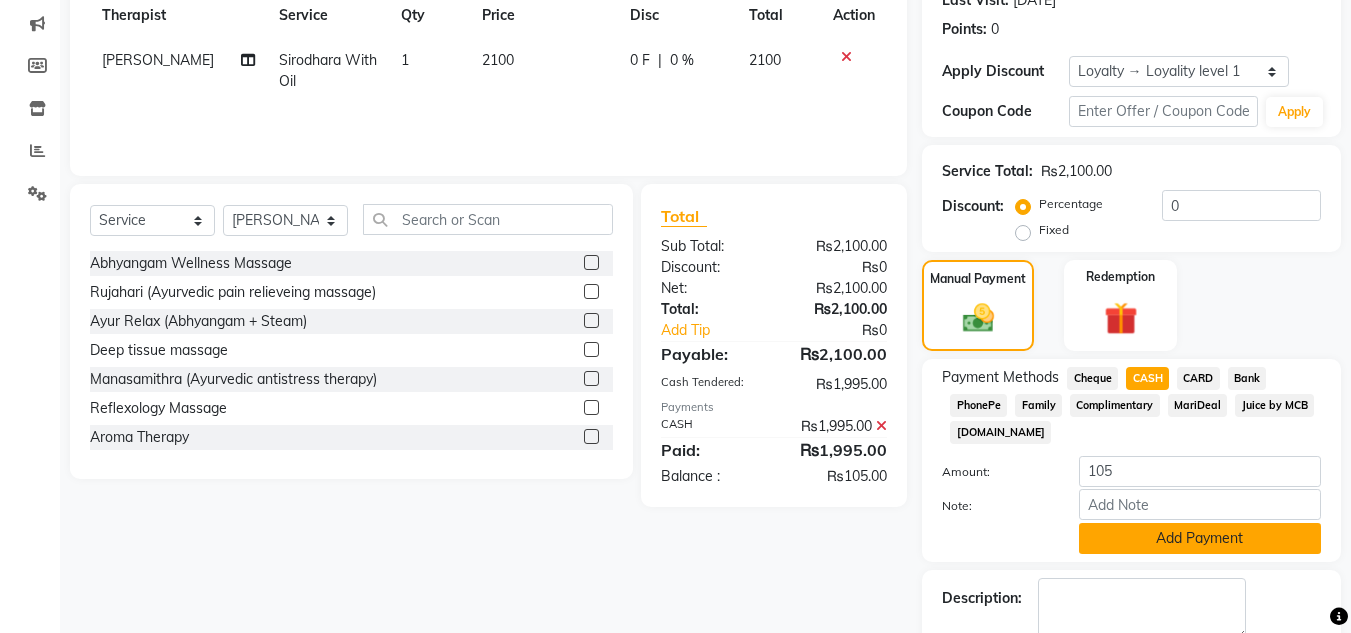 scroll, scrollTop: 405, scrollLeft: 0, axis: vertical 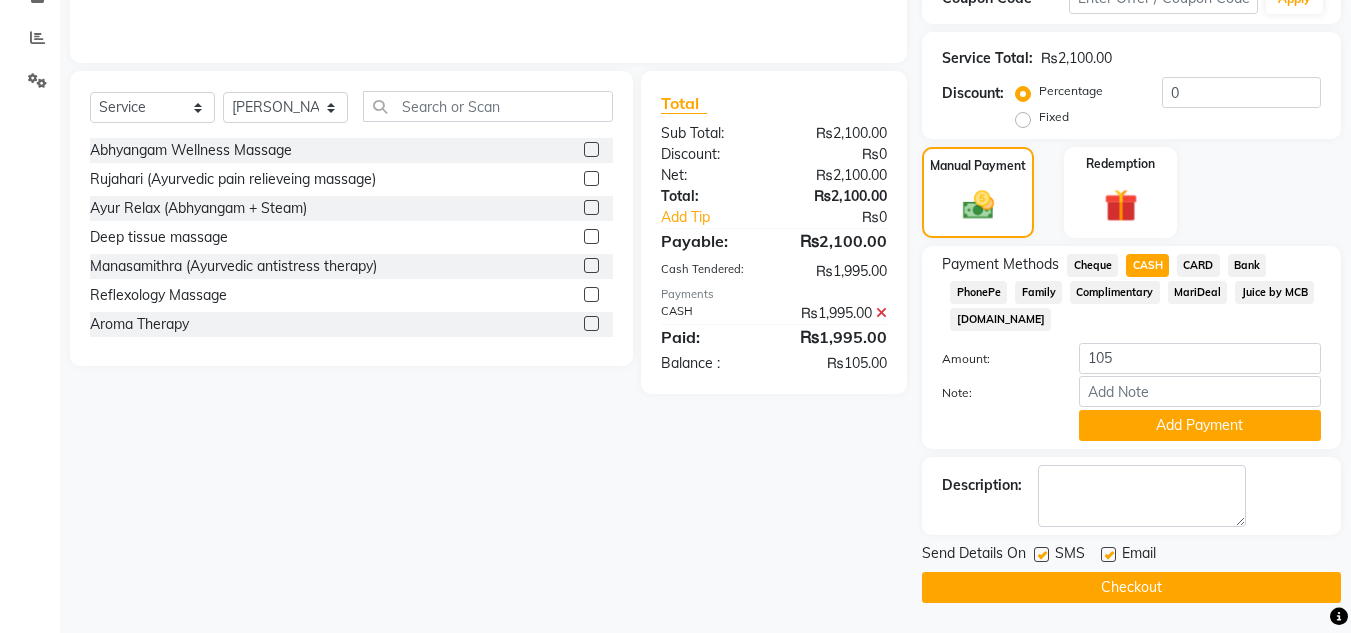 click 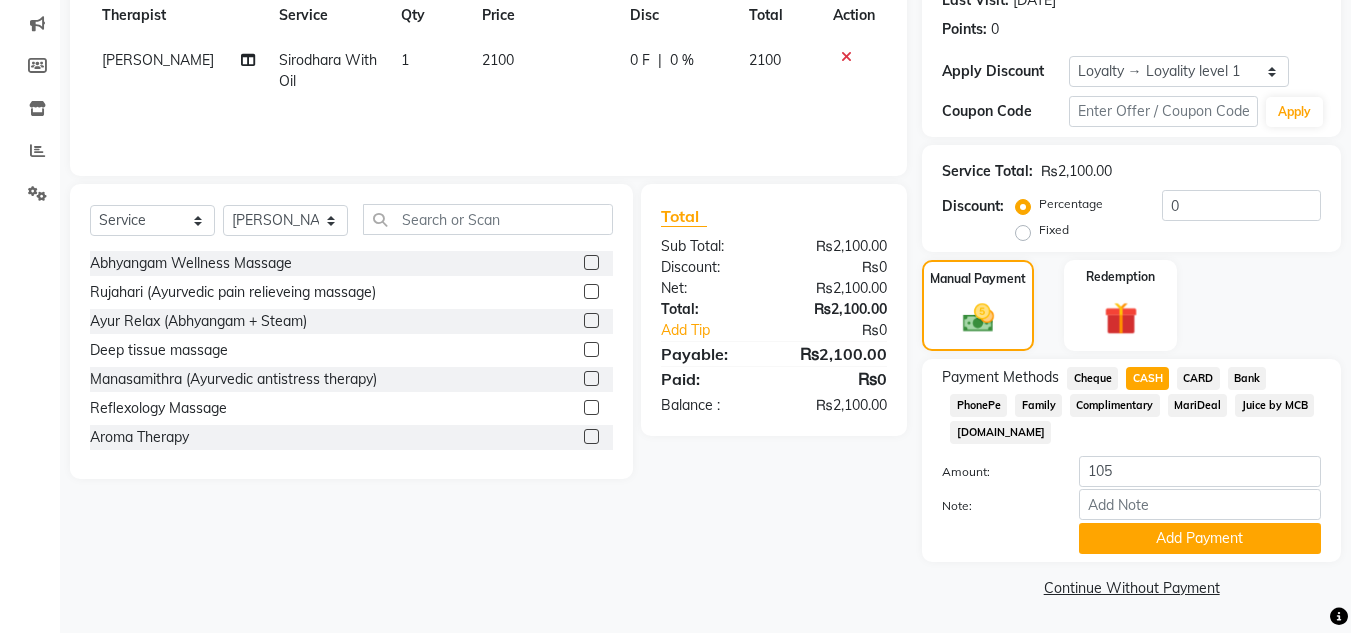 click on "Cheque" 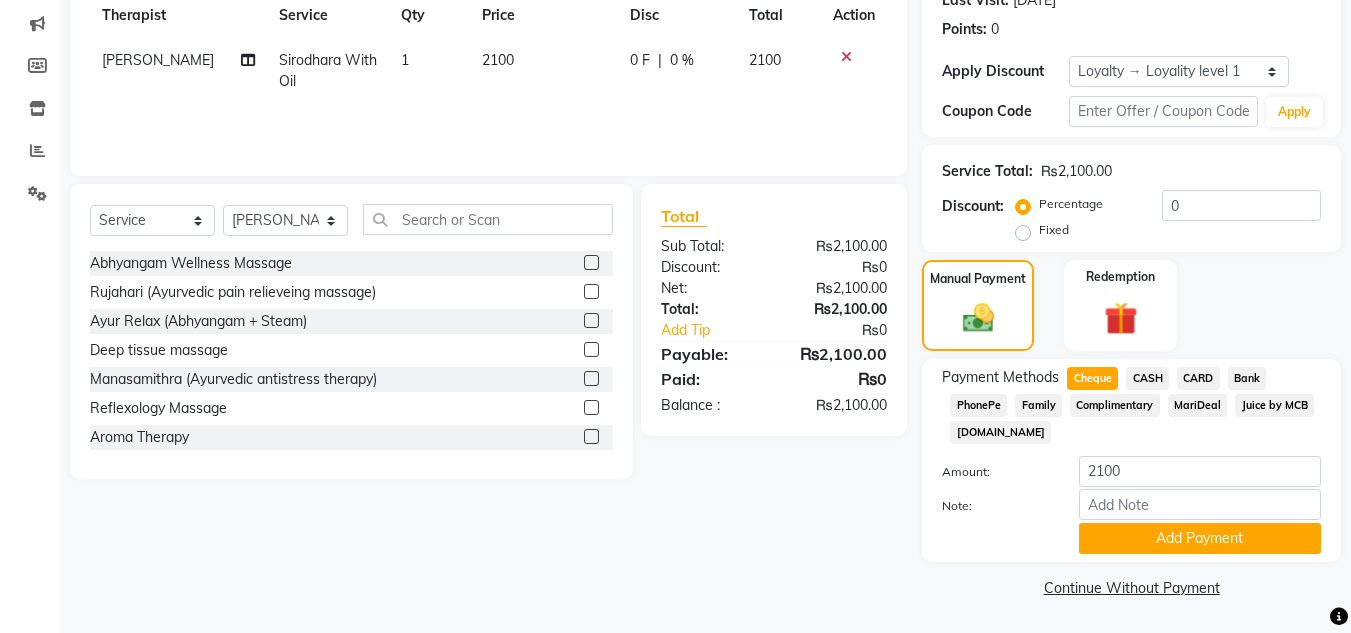 click on "CASH" 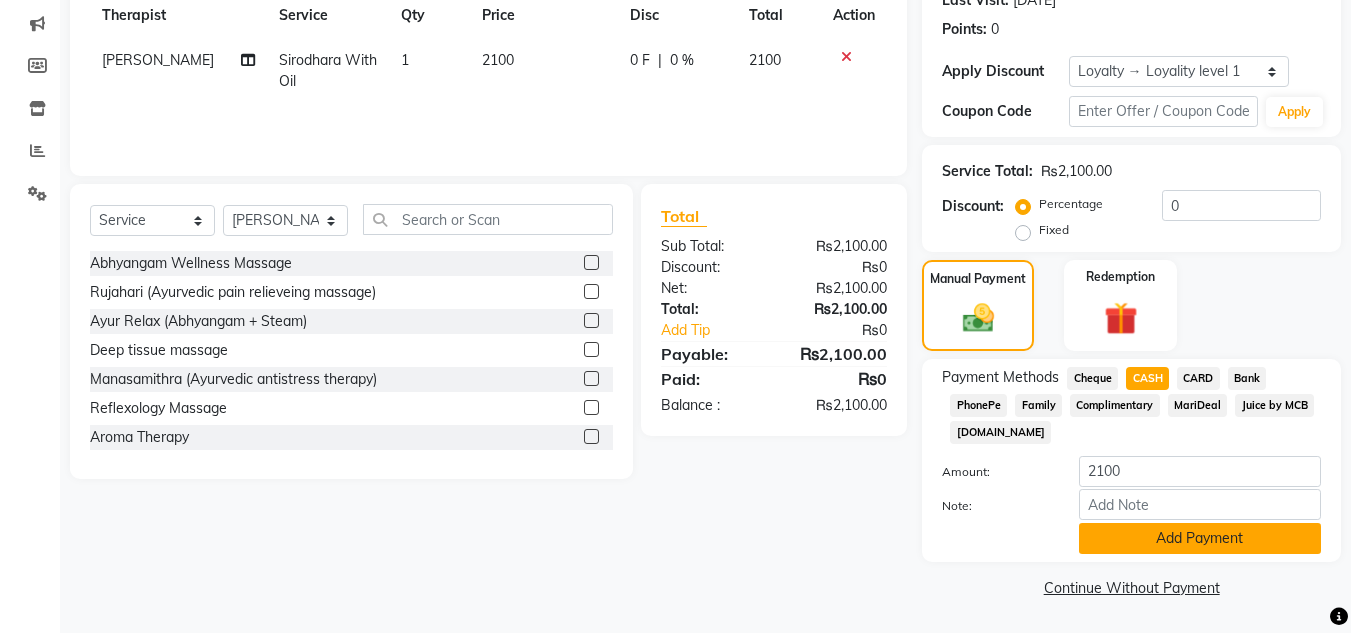 click on "Add Payment" 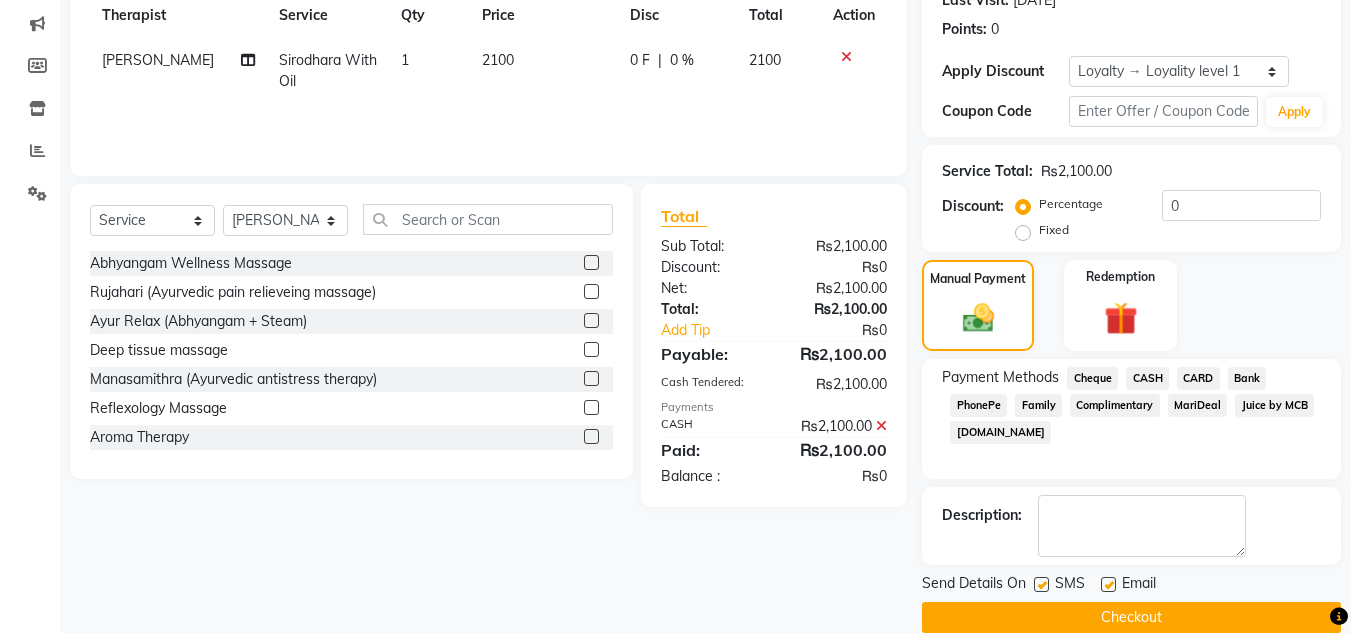 scroll, scrollTop: 322, scrollLeft: 0, axis: vertical 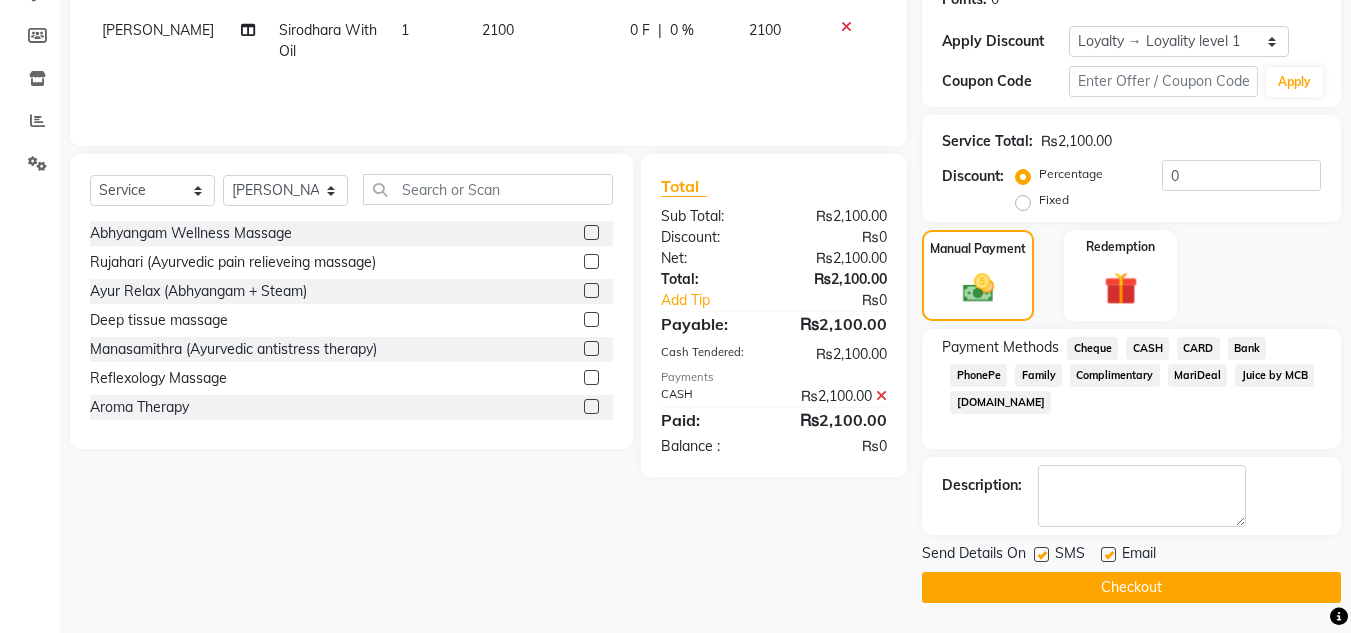 click on "Checkout" 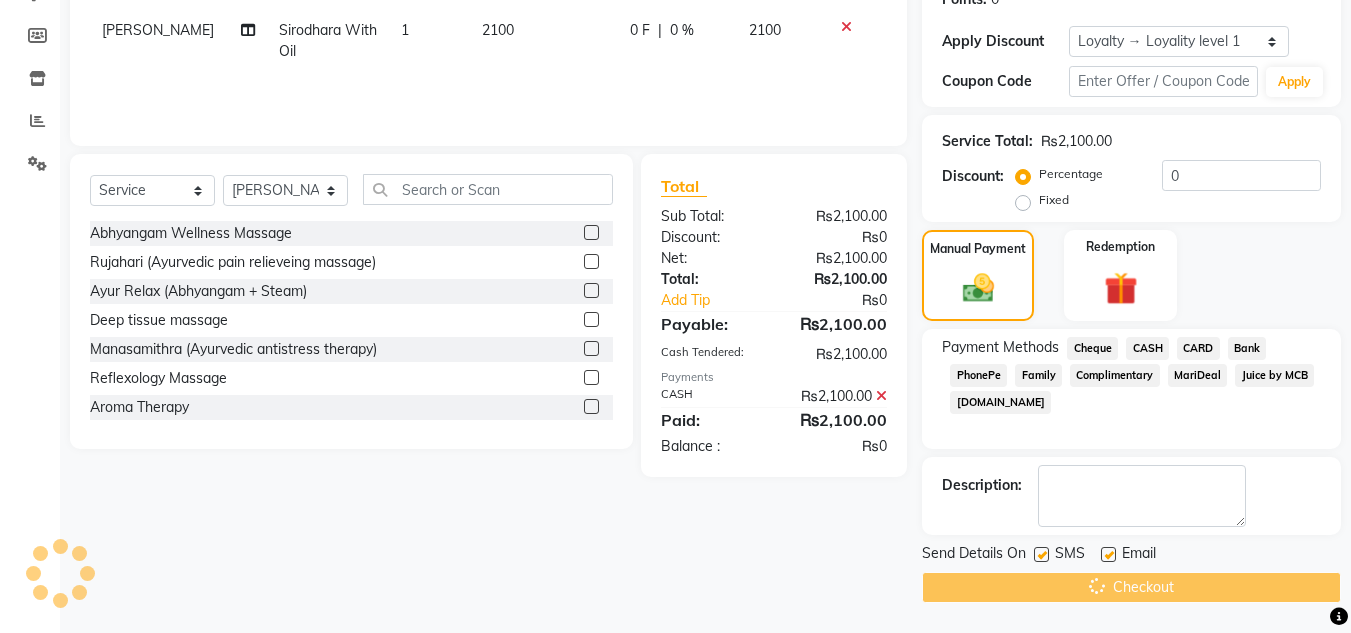 scroll, scrollTop: 0, scrollLeft: 0, axis: both 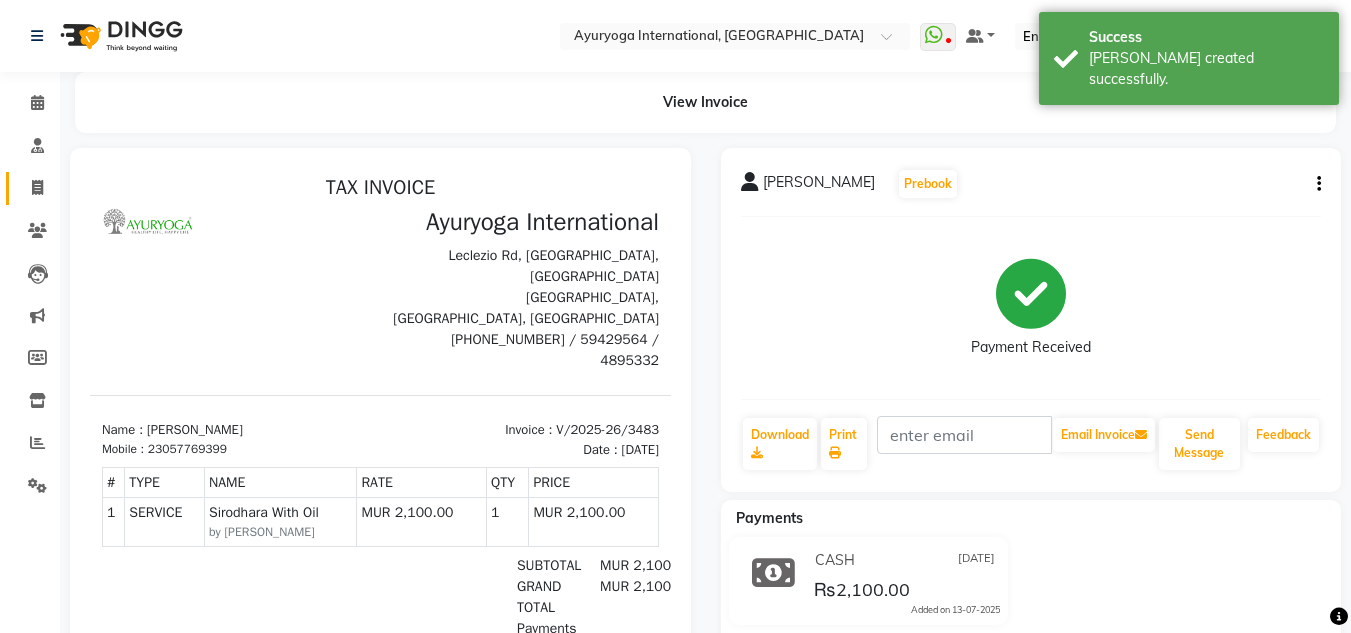 click 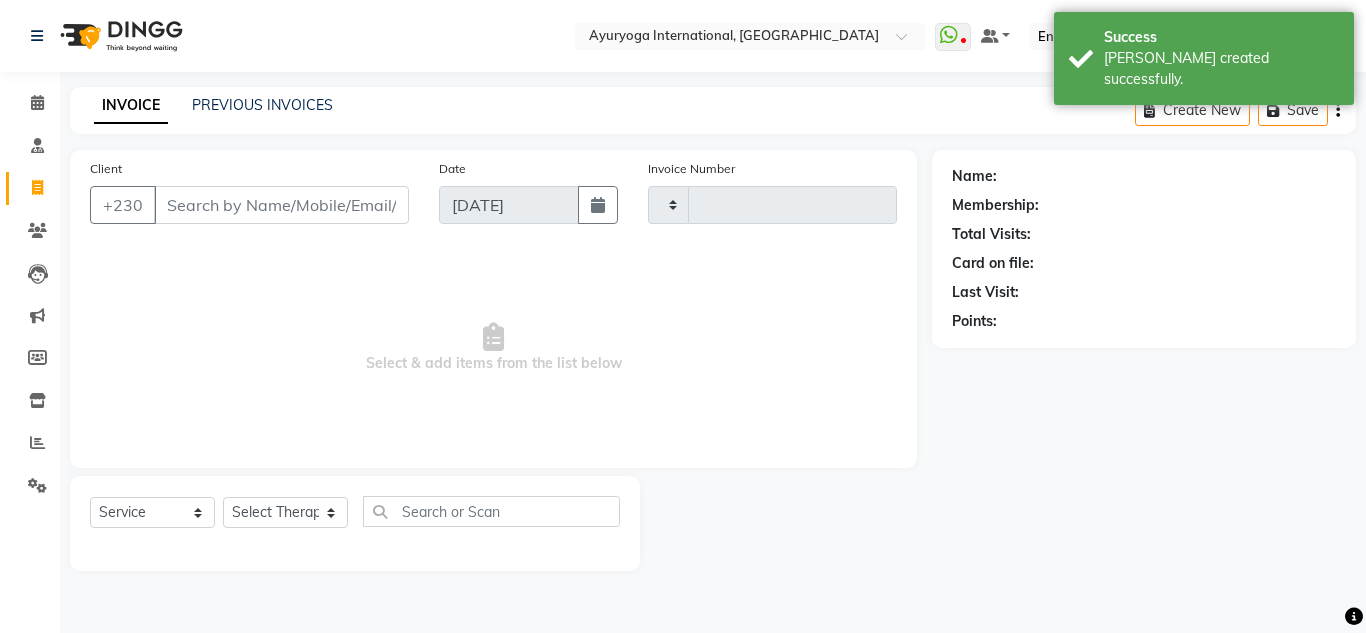 type on "3484" 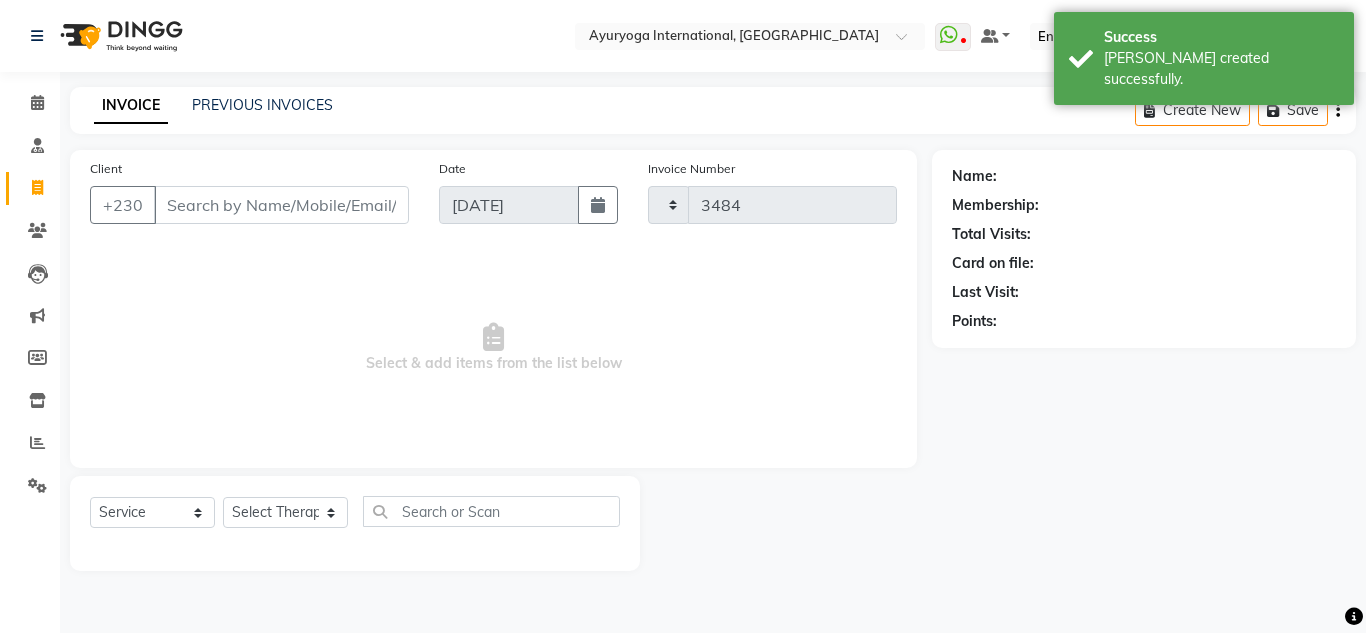 select on "730" 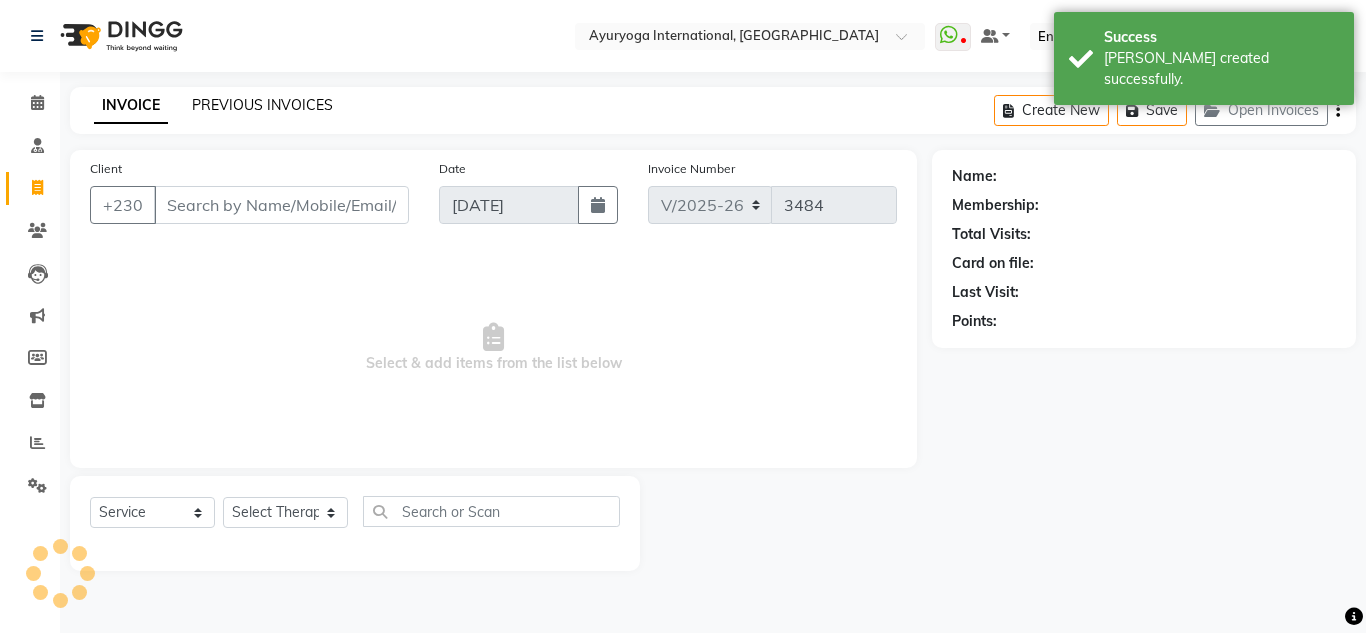 click on "PREVIOUS INVOICES" 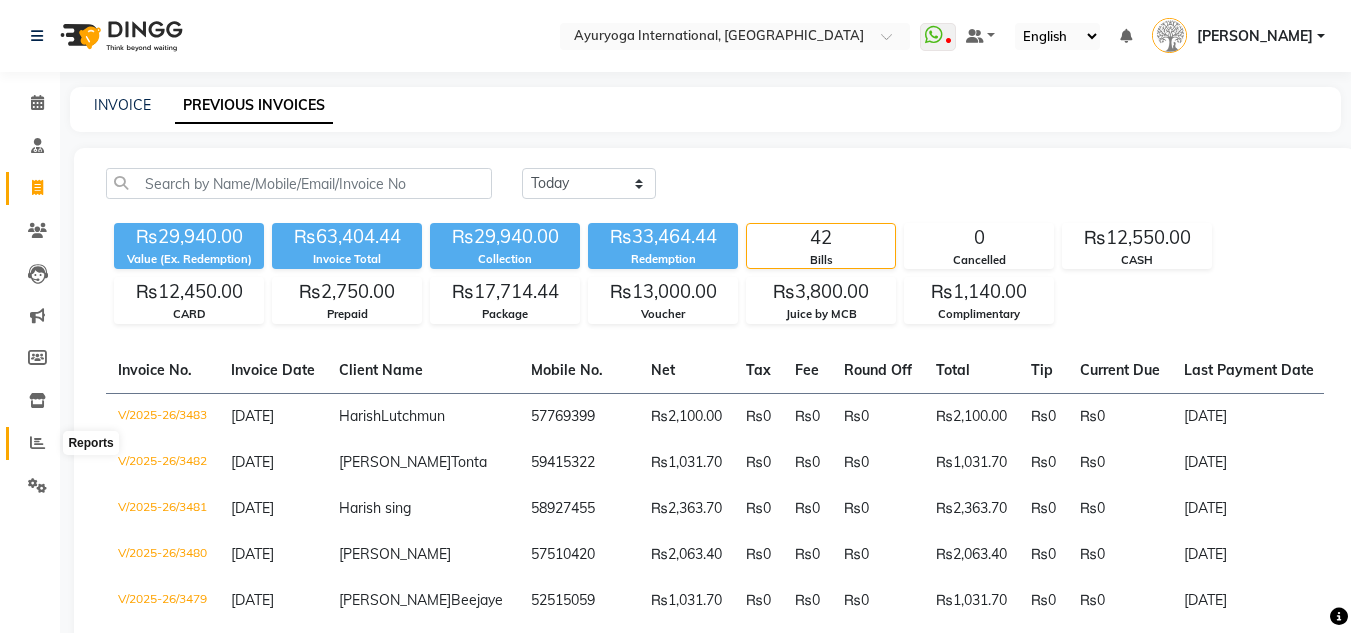 click 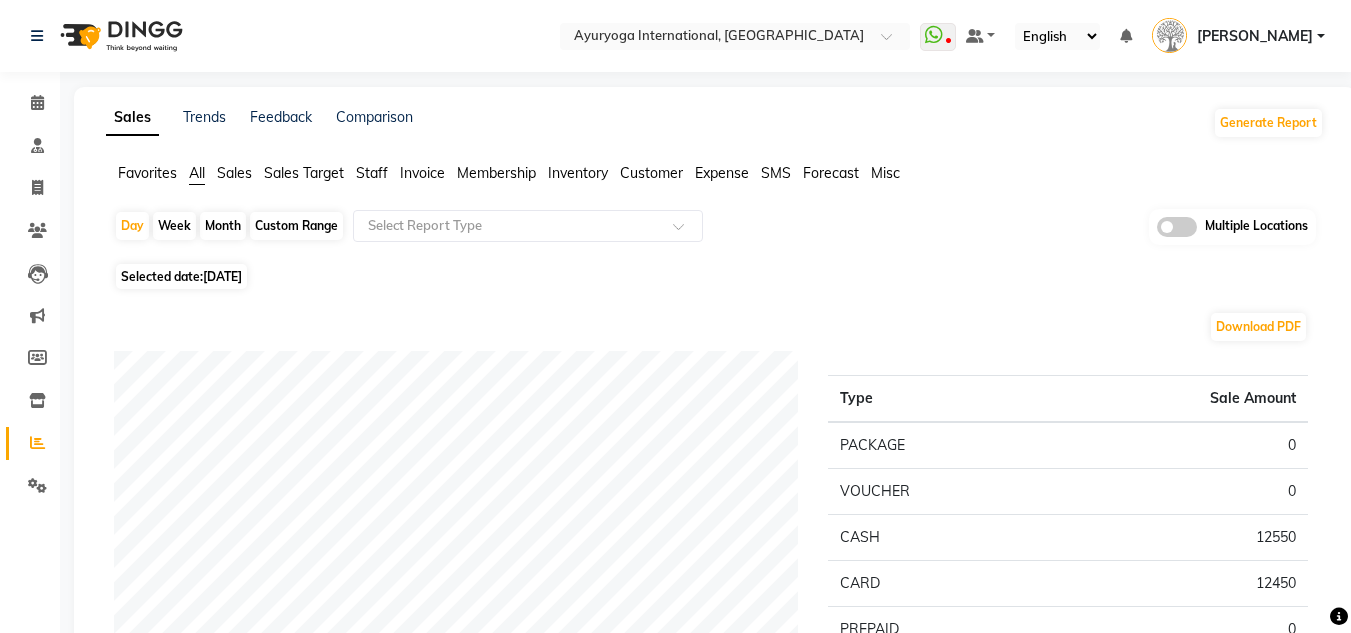 click on "Expense" 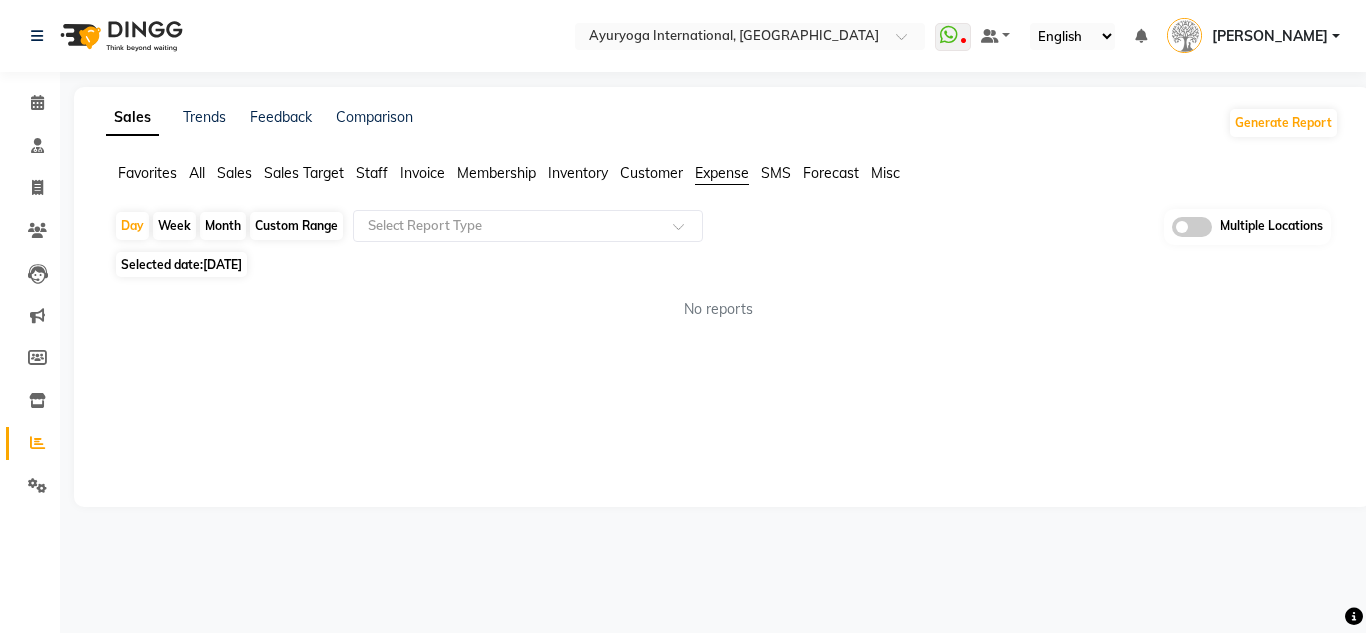 click on "Favorites All Sales Sales Target Staff Invoice Membership Inventory Customer Expense SMS Forecast Misc  Day   Week   Month   Custom Range  Select Report Type Multiple Locations Selected date:  [DATE]  No reports ★ [PERSON_NAME] as Favorite  Choose how you'd like to save "" report to favorites  Save to Personal Favorites:   Only you can see this report in your favorites tab. Share with Organization:   Everyone in your organization can see this report in their favorites tab.  Save to Favorites" 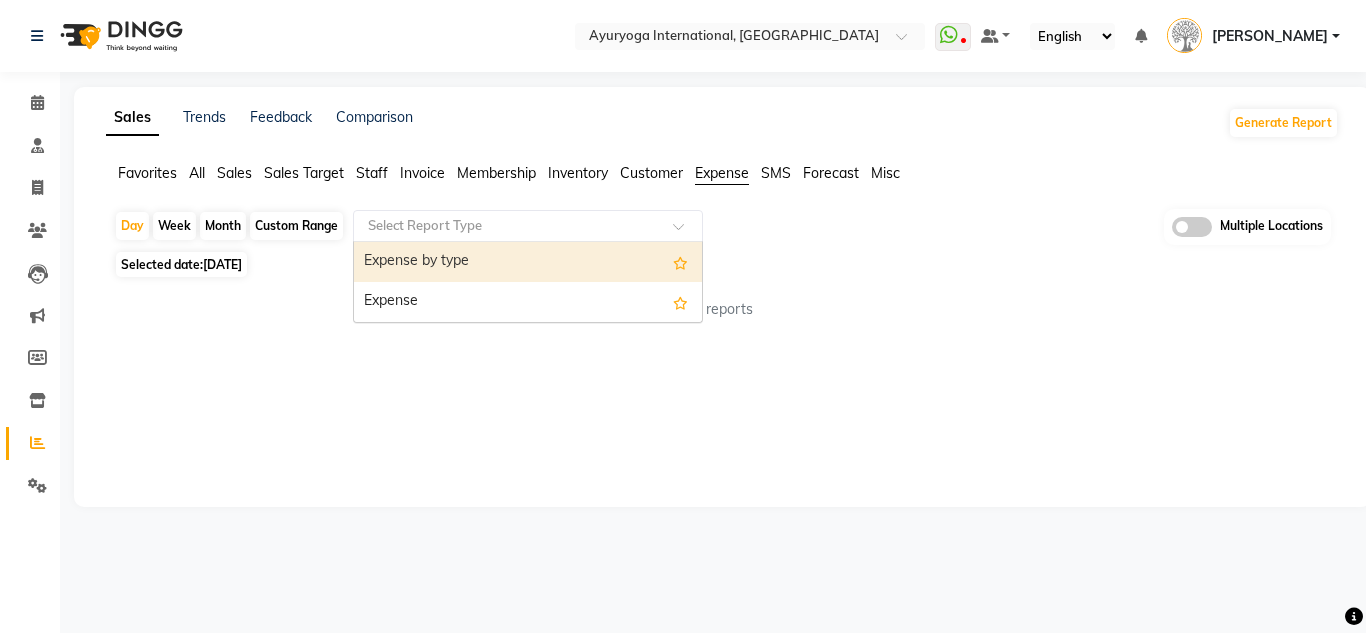click 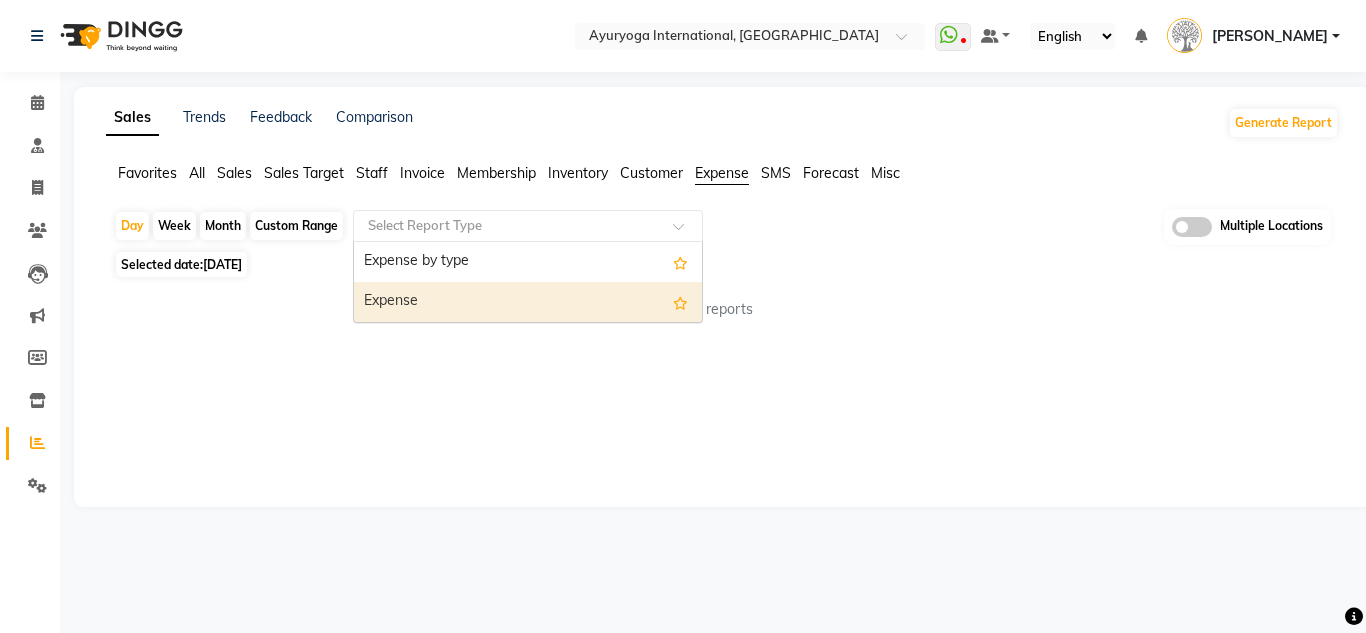 click on "Expense" at bounding box center [528, 302] 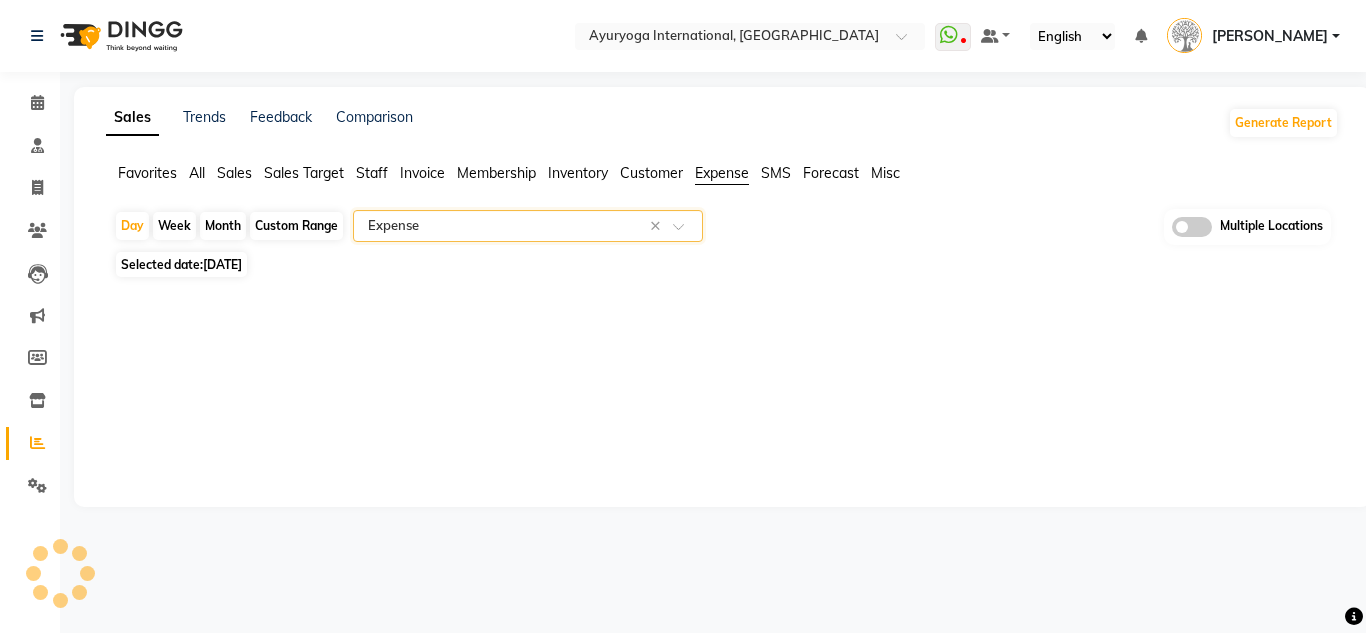 select on "full_report" 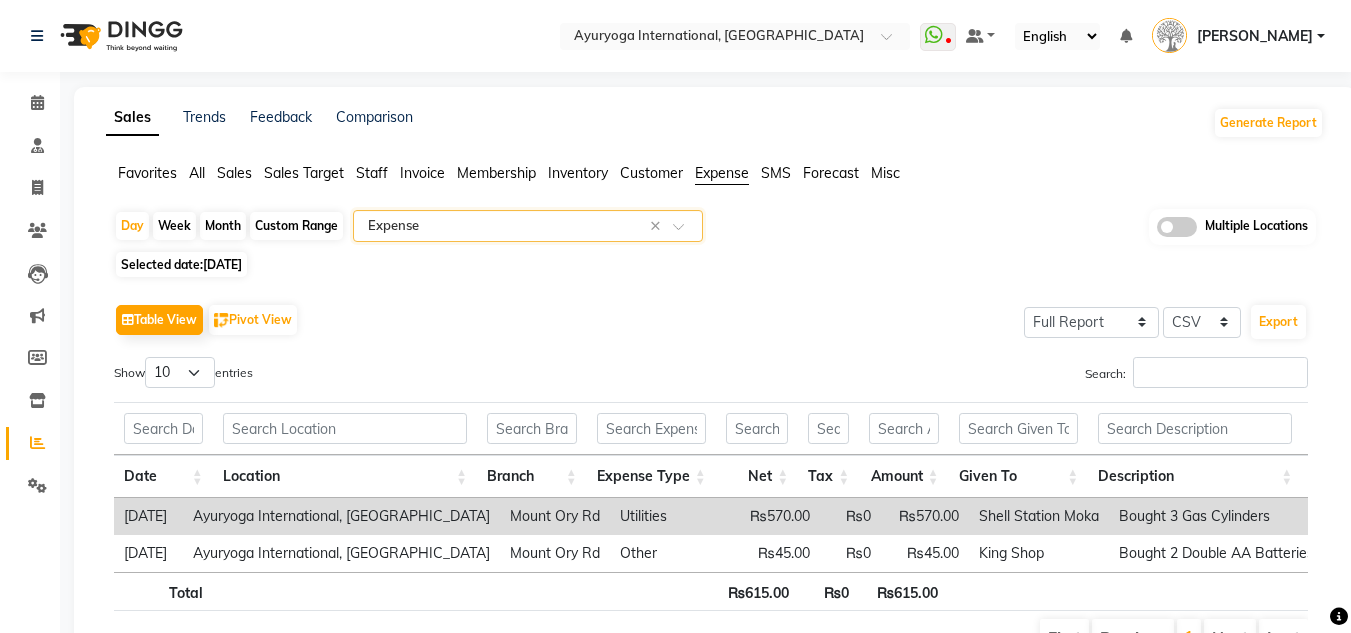 scroll, scrollTop: 120, scrollLeft: 0, axis: vertical 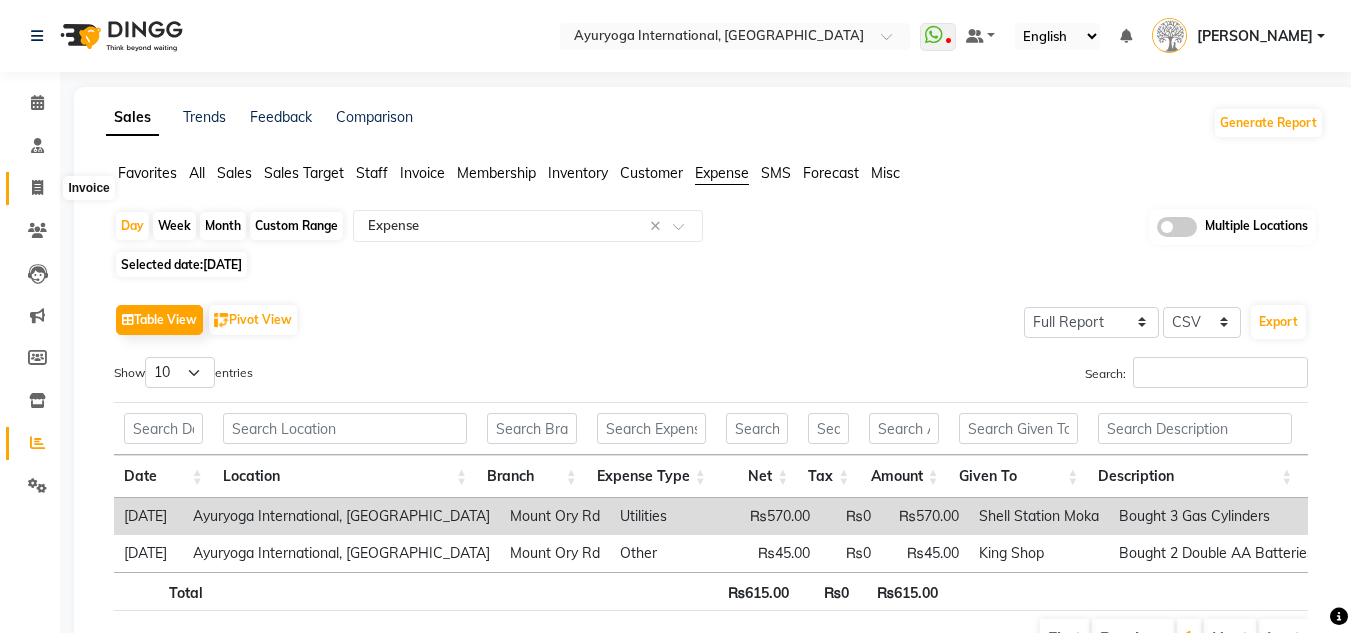 click 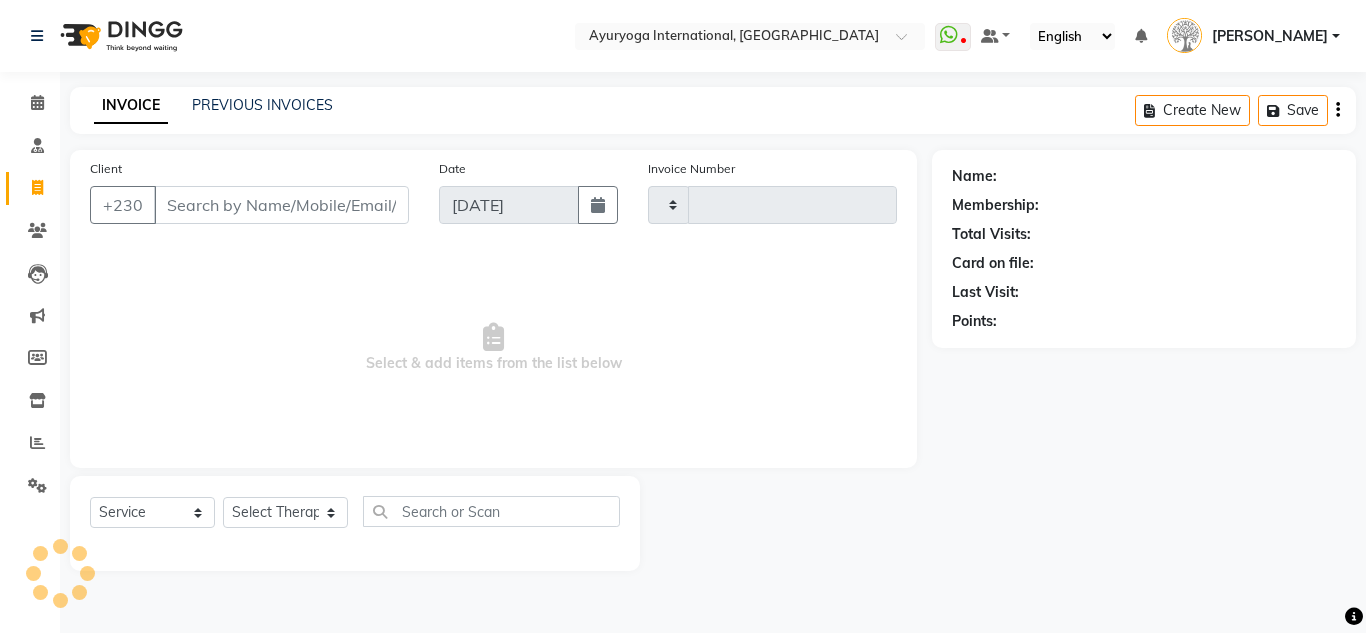 type on "3484" 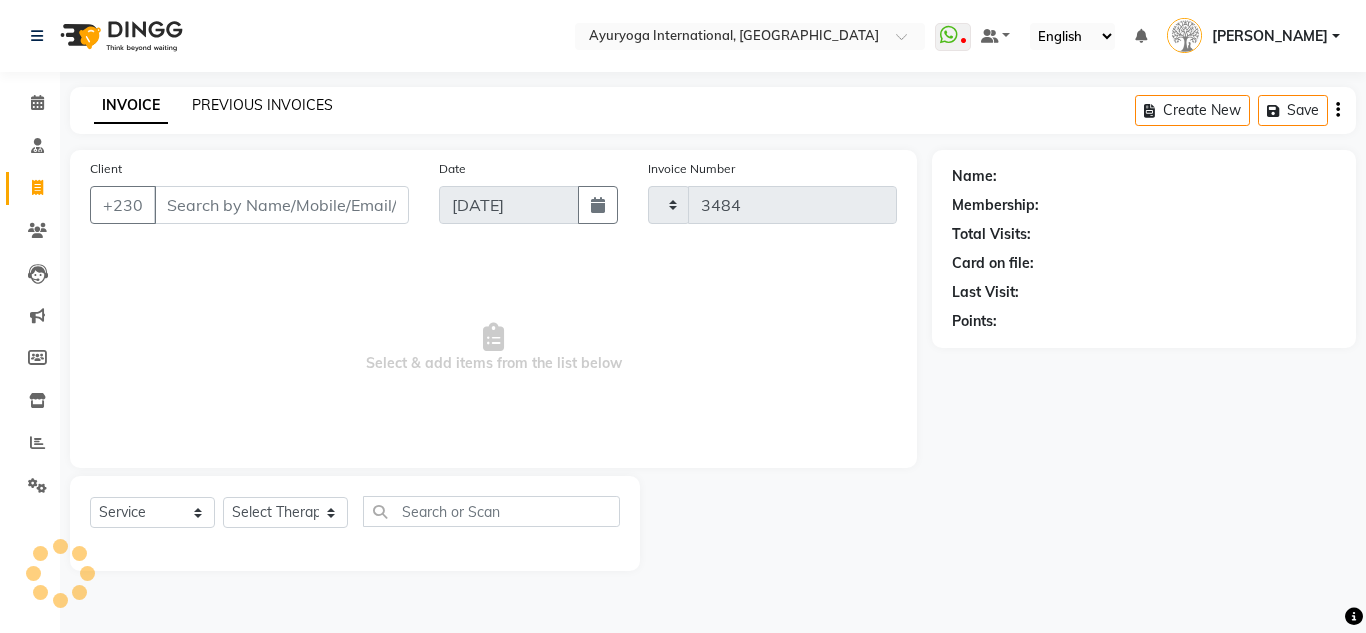 select on "730" 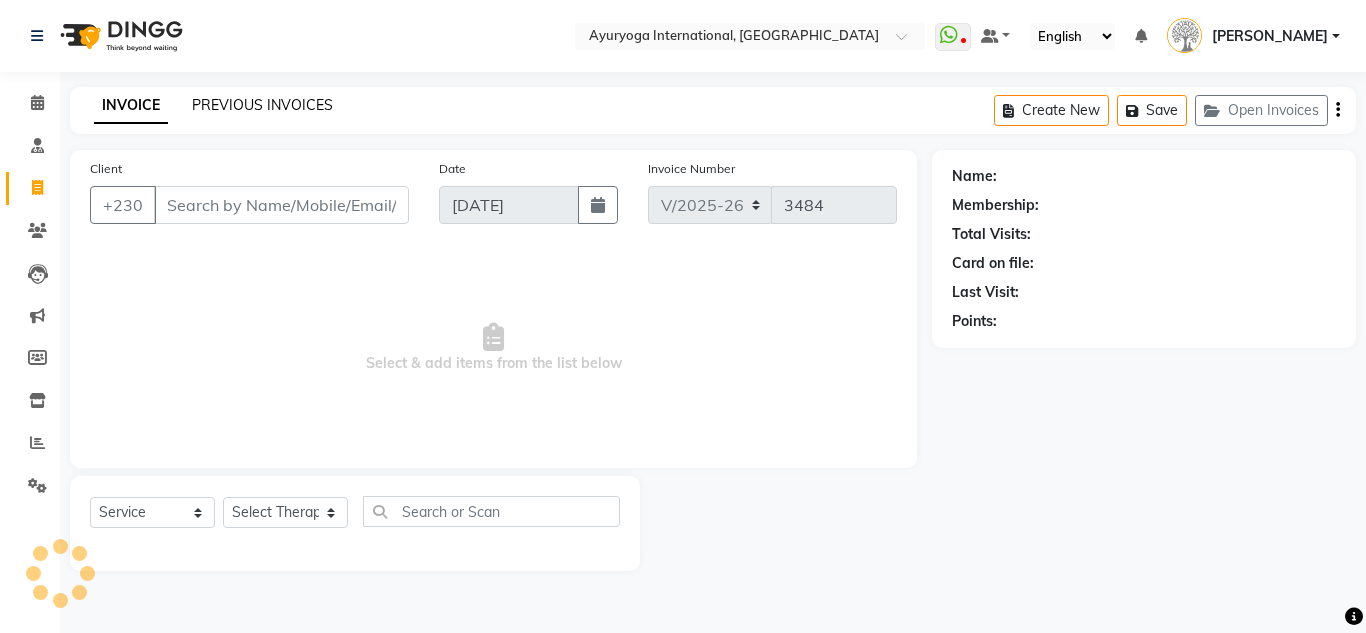 click on "PREVIOUS INVOICES" 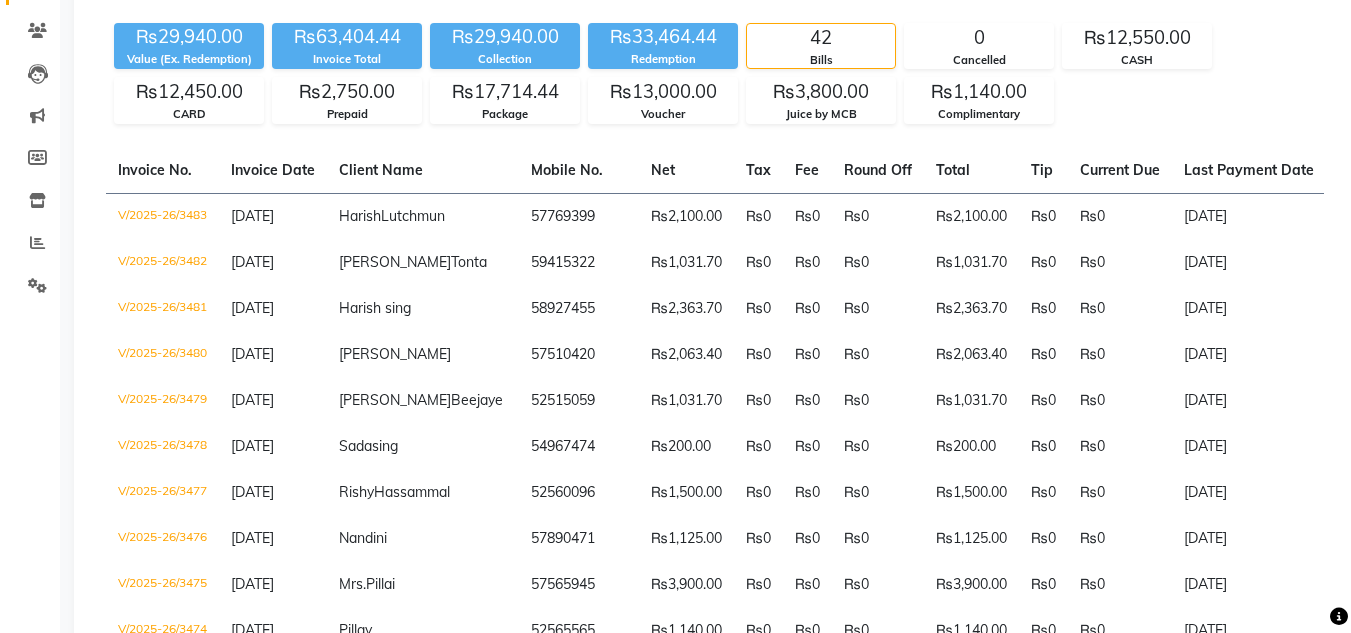 scroll, scrollTop: 0, scrollLeft: 0, axis: both 